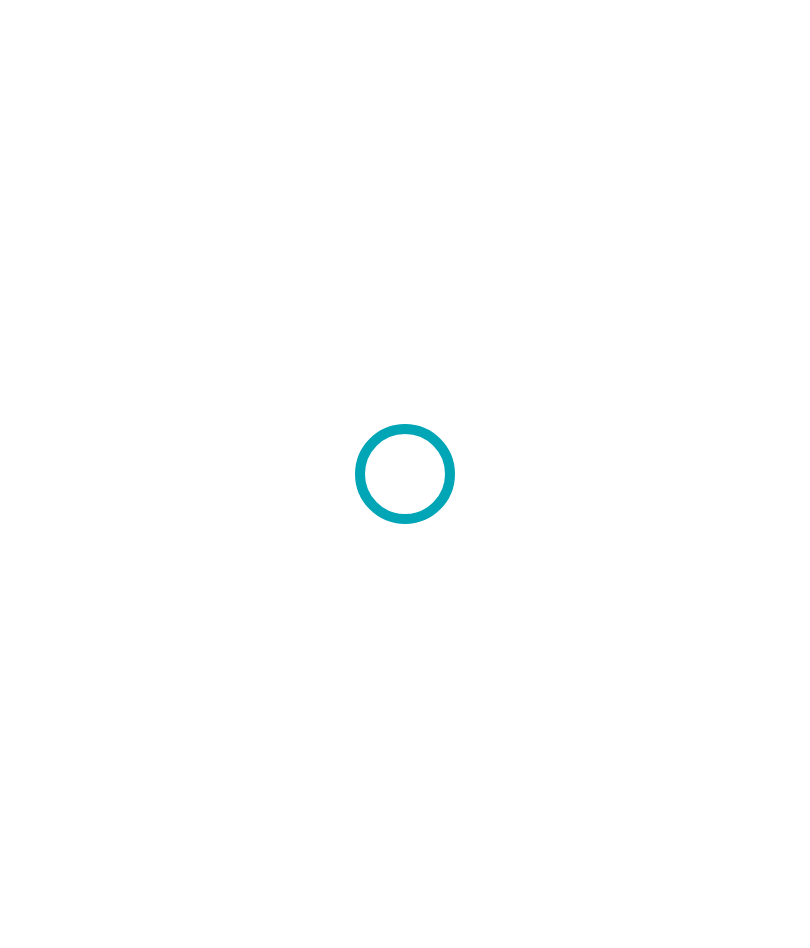 scroll, scrollTop: 0, scrollLeft: 0, axis: both 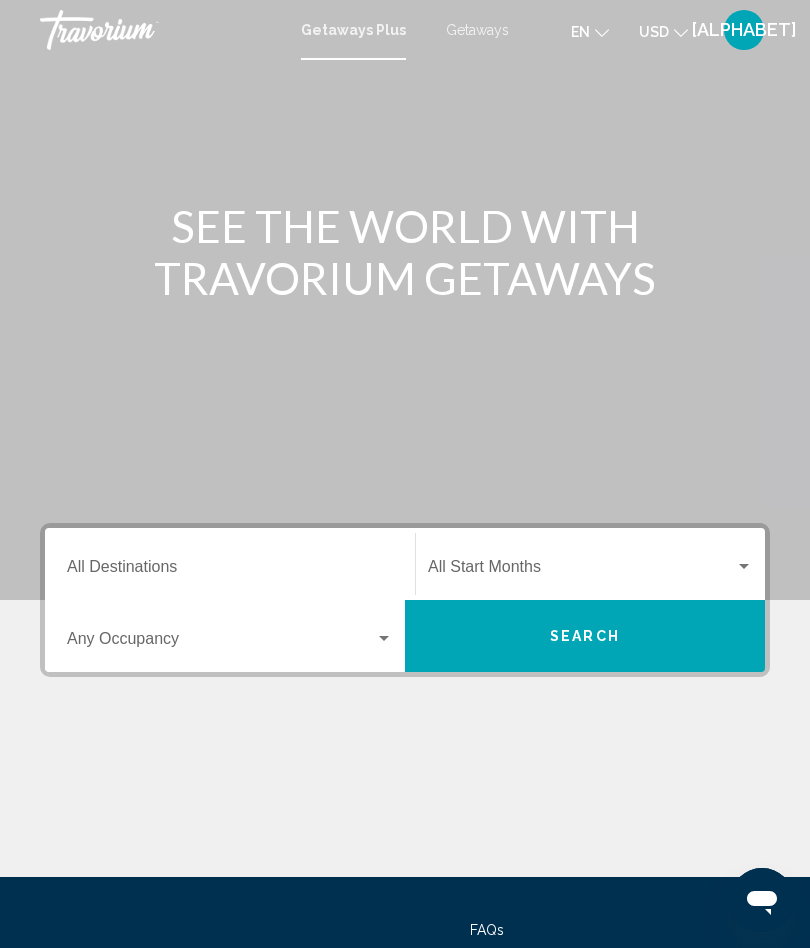 click on "Destination All Destinations" at bounding box center [230, 571] 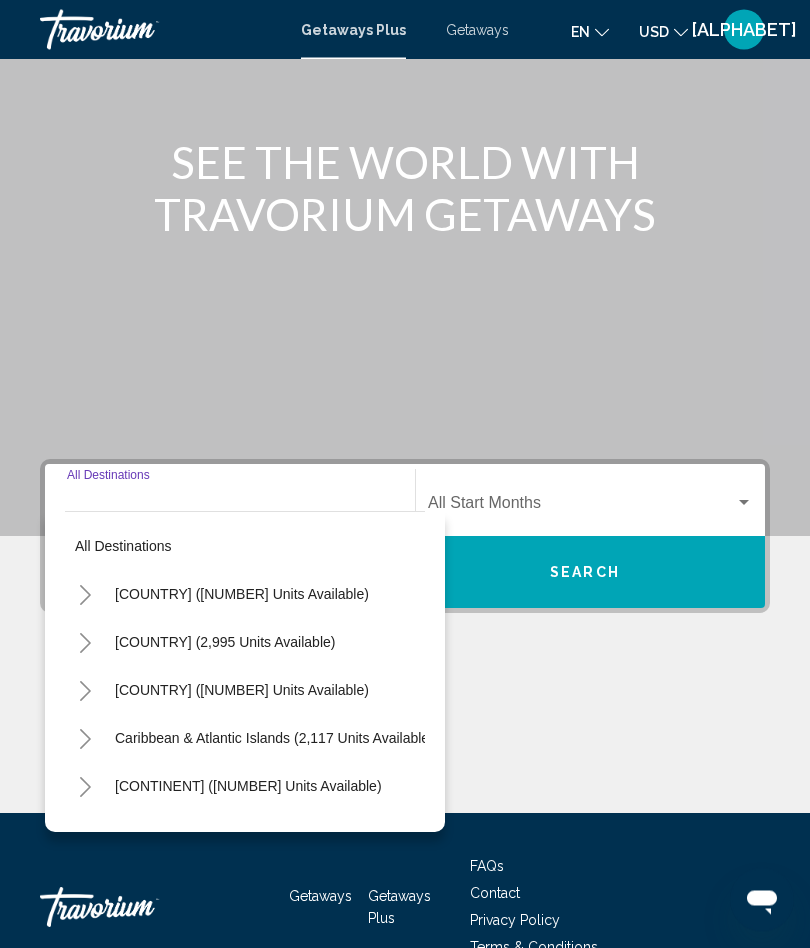 scroll, scrollTop: 174, scrollLeft: 0, axis: vertical 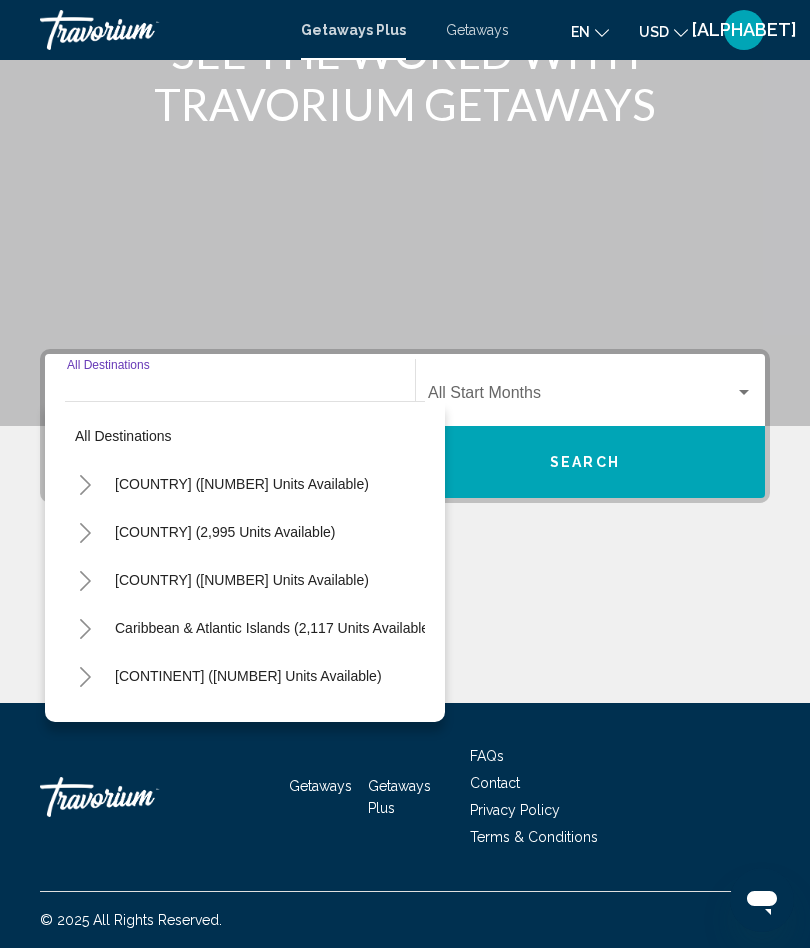 click on "[COUNTRY] (2,995 units available)" at bounding box center [242, 484] 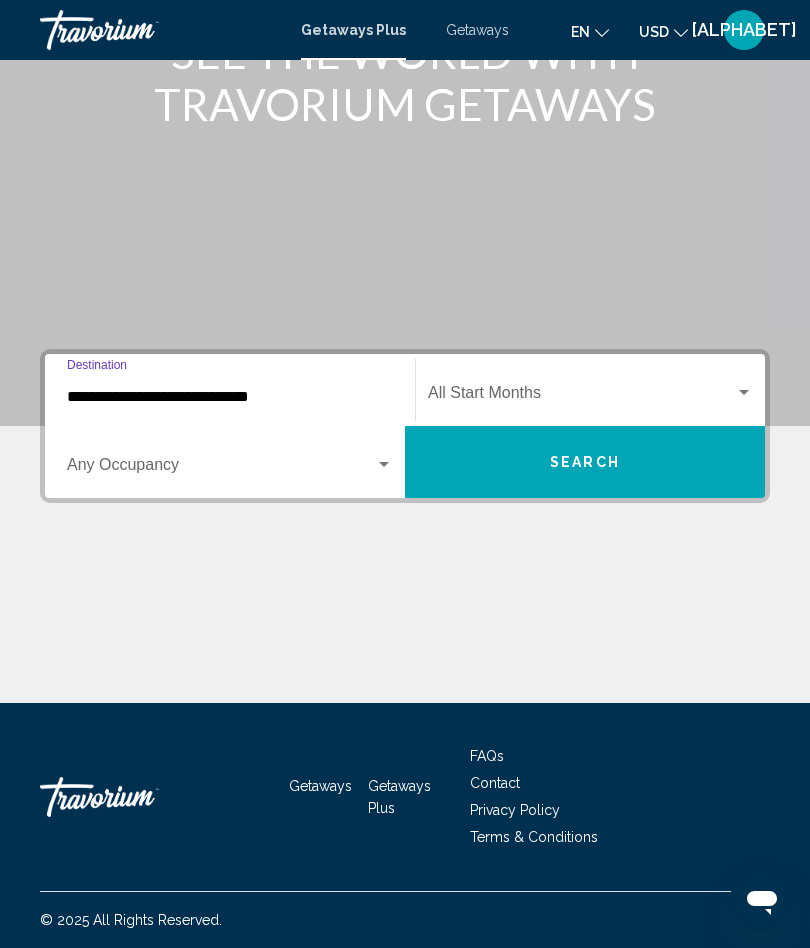 click at bounding box center (221, 469) 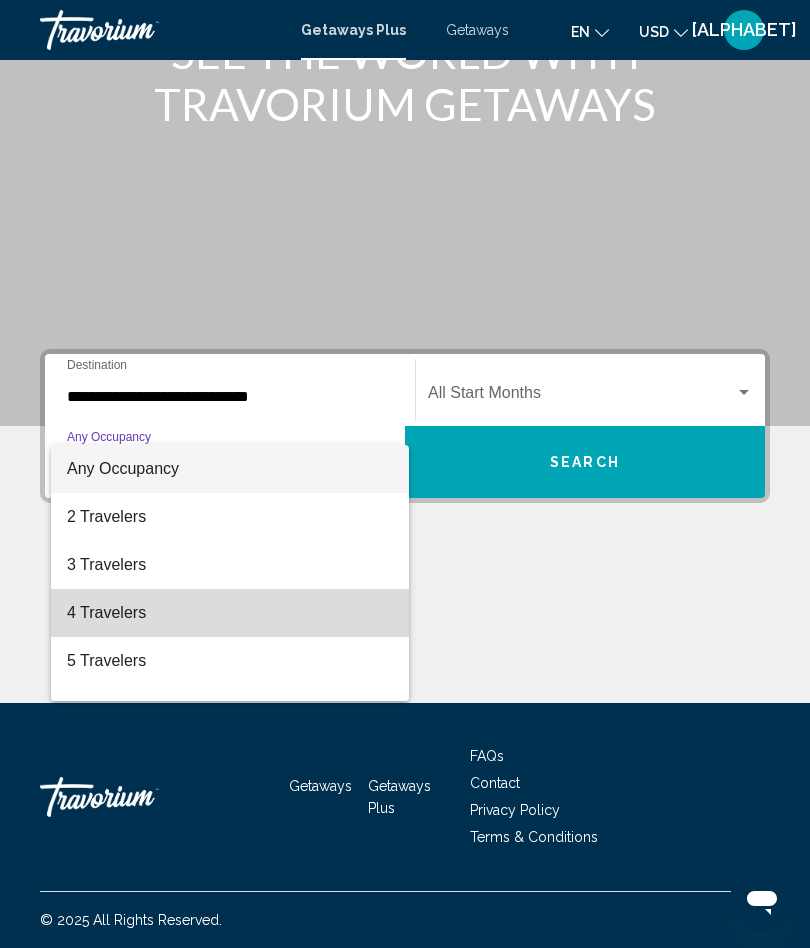click on "4 Travelers" at bounding box center [230, 613] 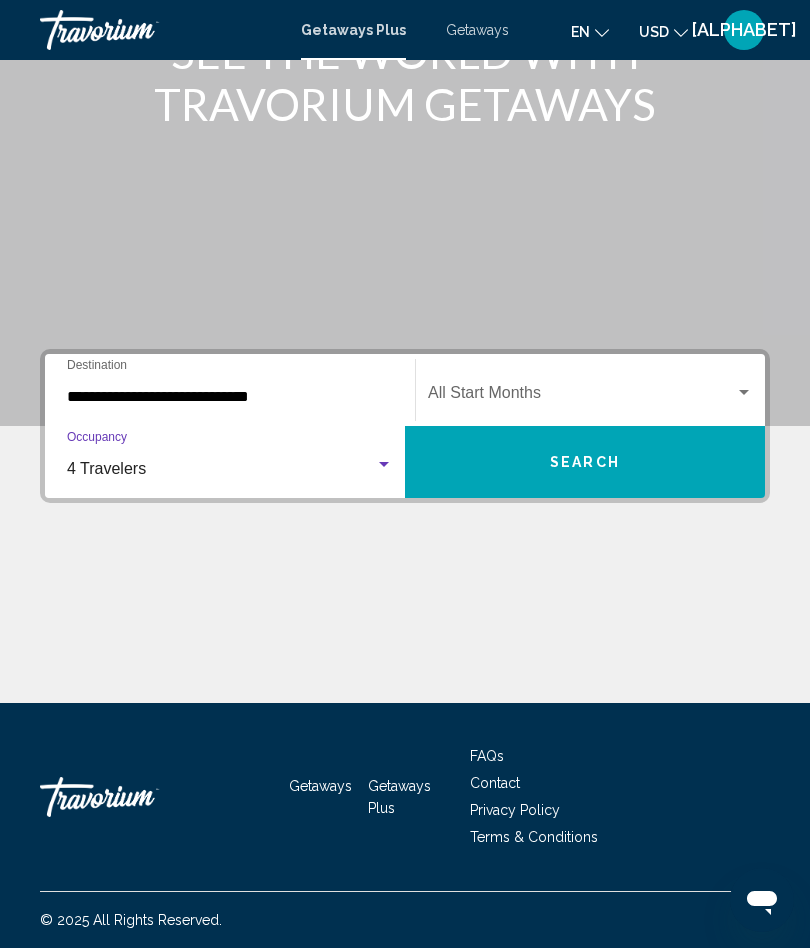click on "Start Month All Start Months" at bounding box center [590, 390] 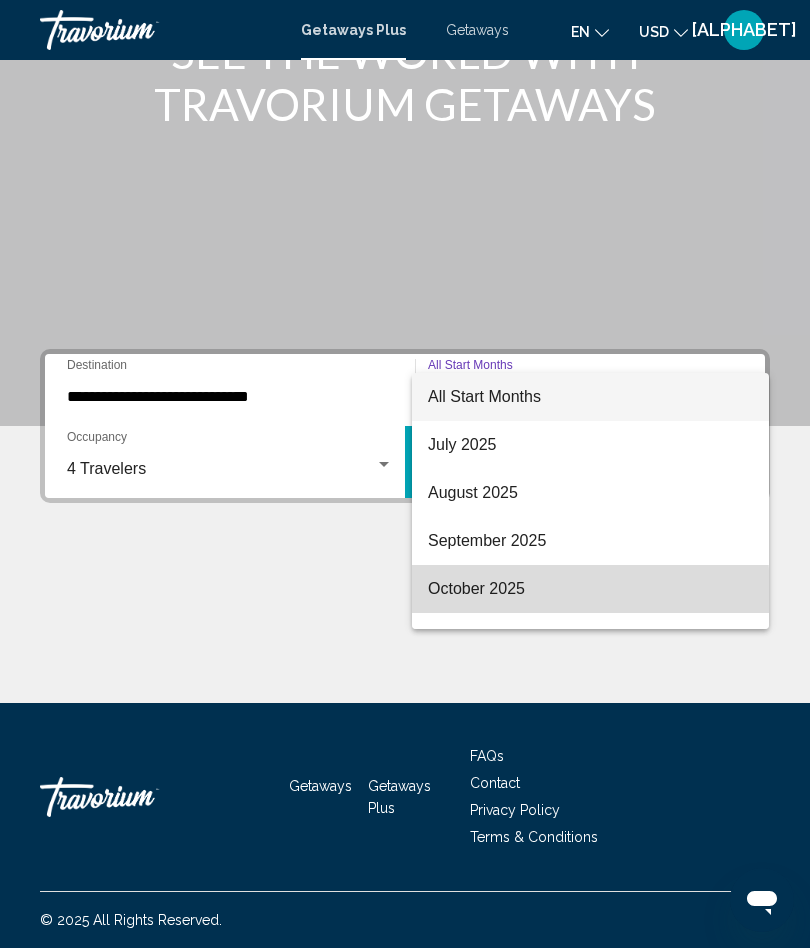 click on "October 2025" at bounding box center (590, 589) 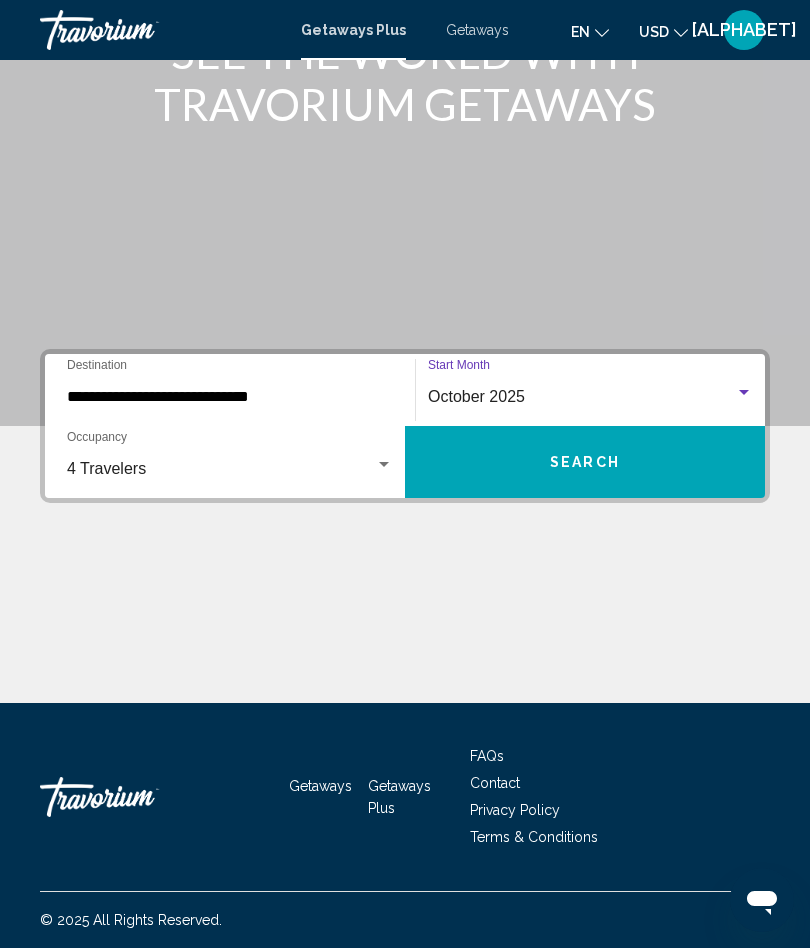 click on "Search" at bounding box center [585, 462] 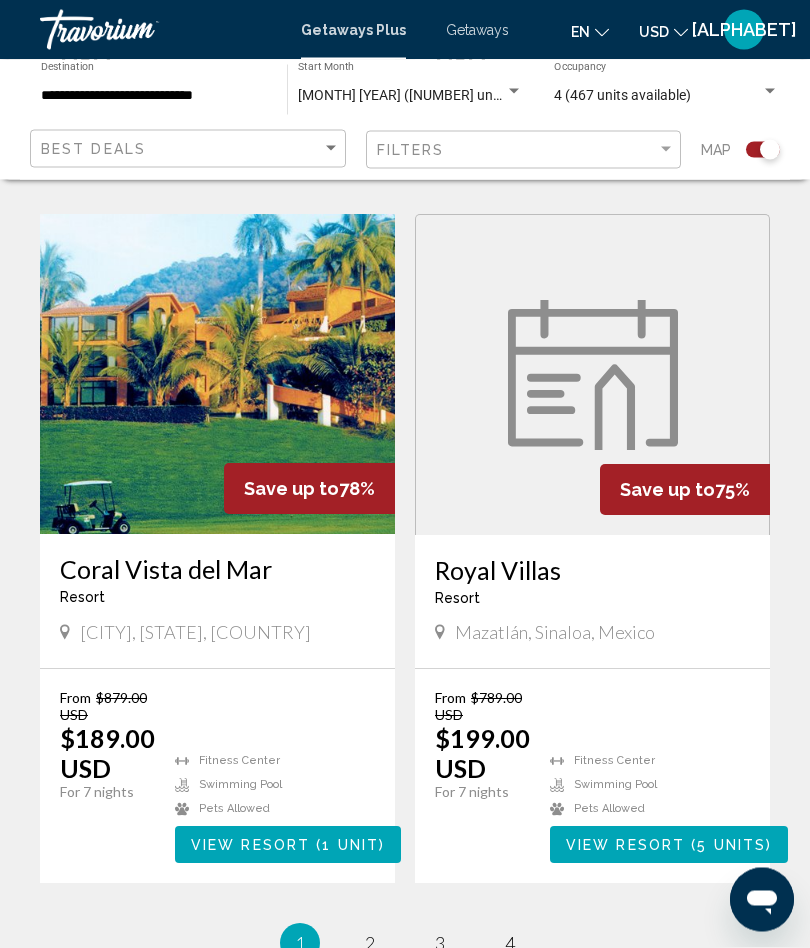 scroll, scrollTop: 4262, scrollLeft: 0, axis: vertical 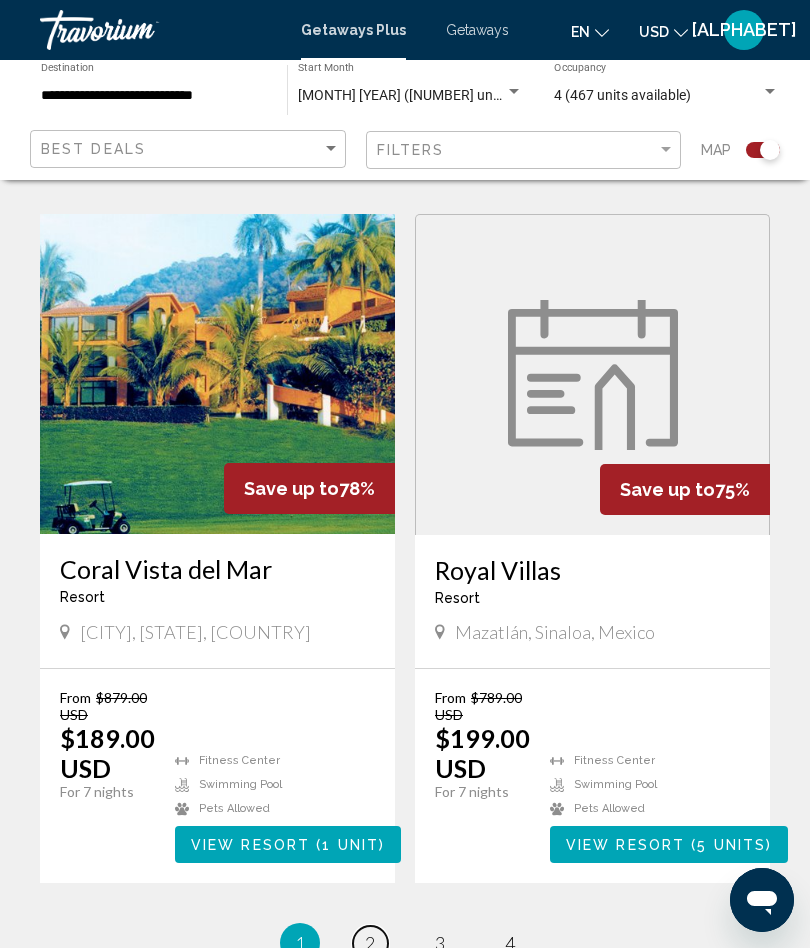 click on "2" at bounding box center [370, 943] 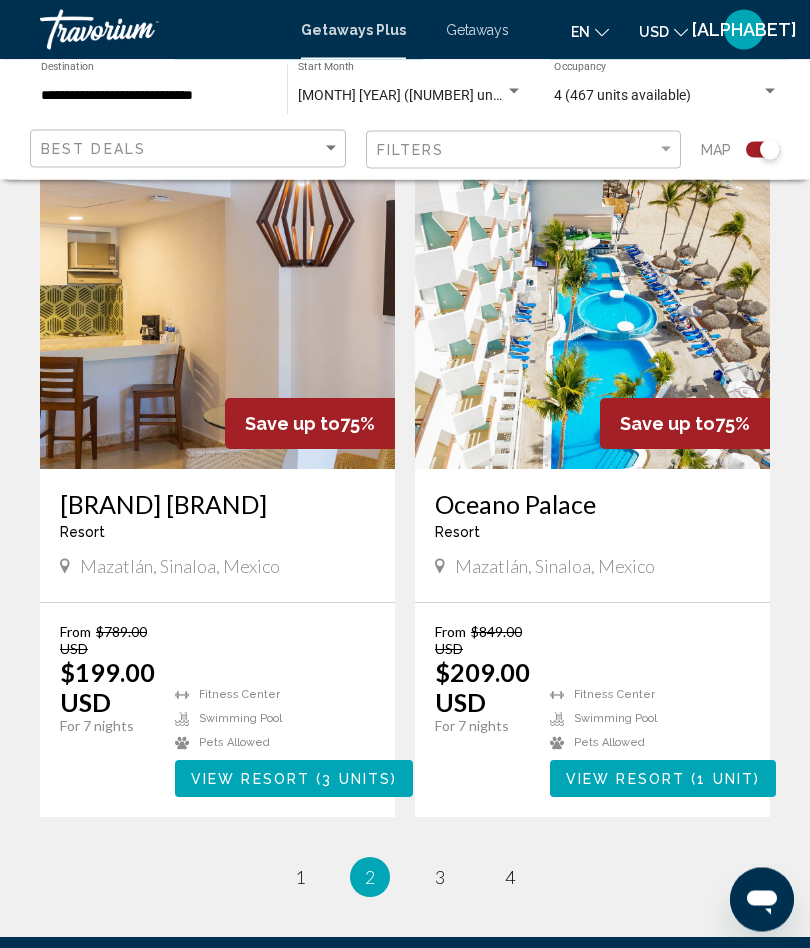 scroll, scrollTop: 4202, scrollLeft: 0, axis: vertical 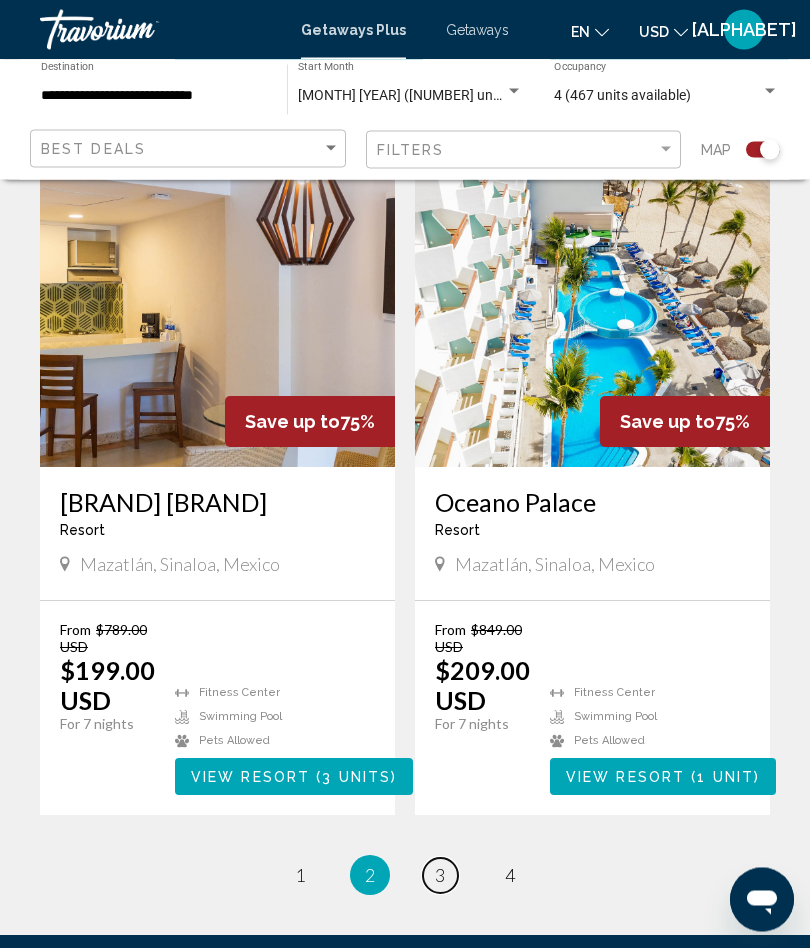 click on "3" at bounding box center [300, 876] 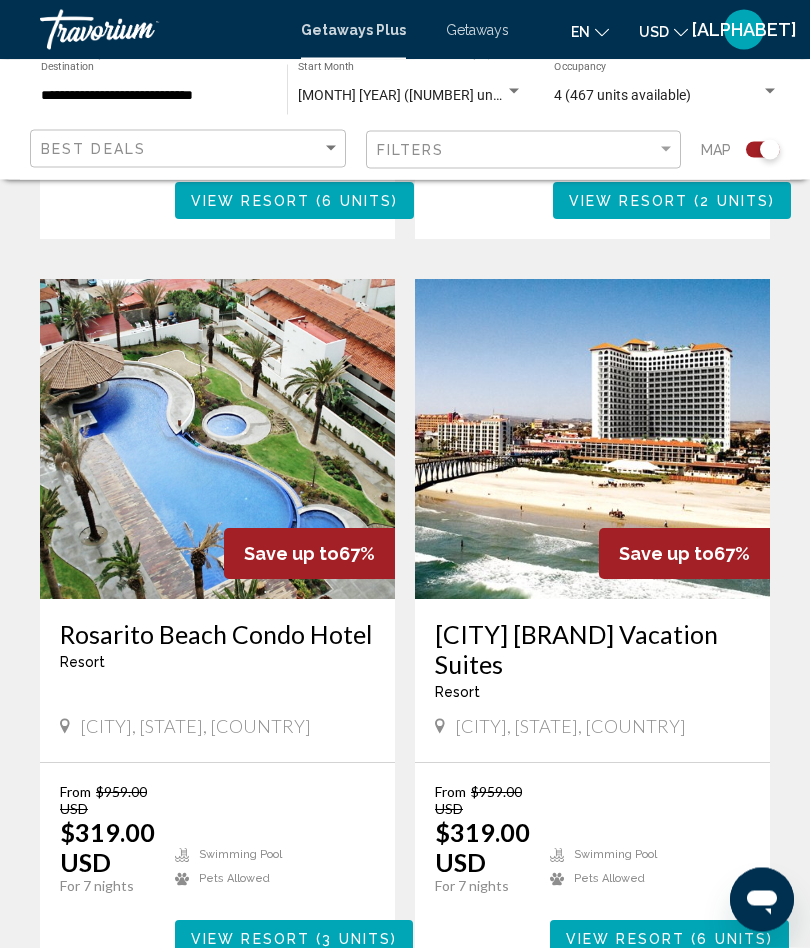 scroll, scrollTop: 1149, scrollLeft: 0, axis: vertical 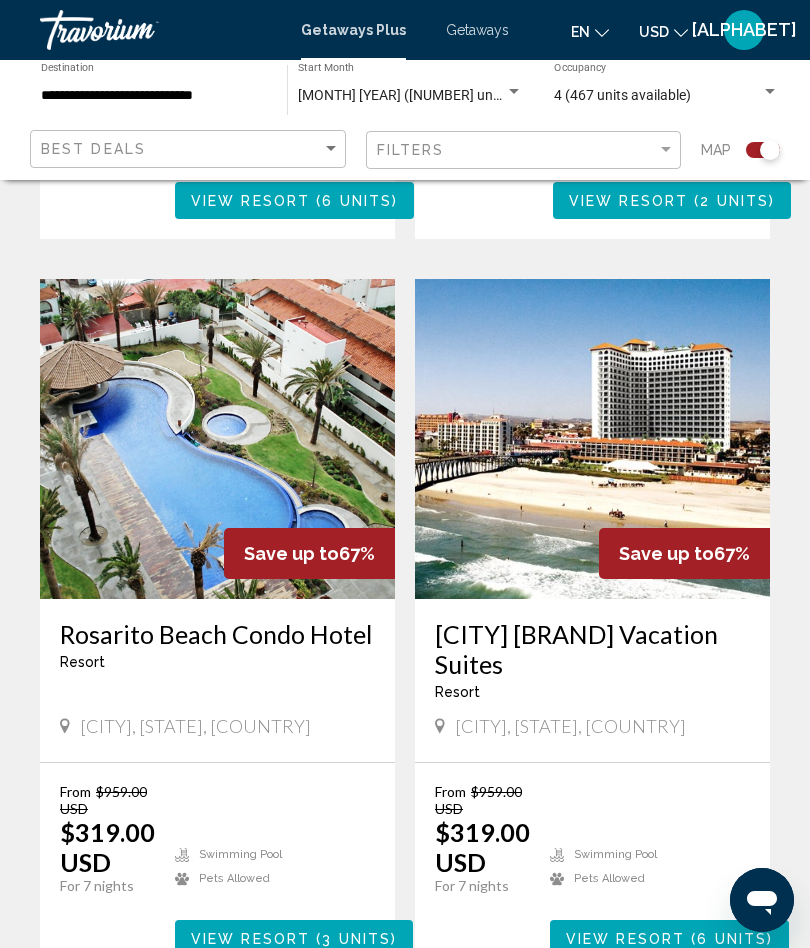 click at bounding box center [592, 439] 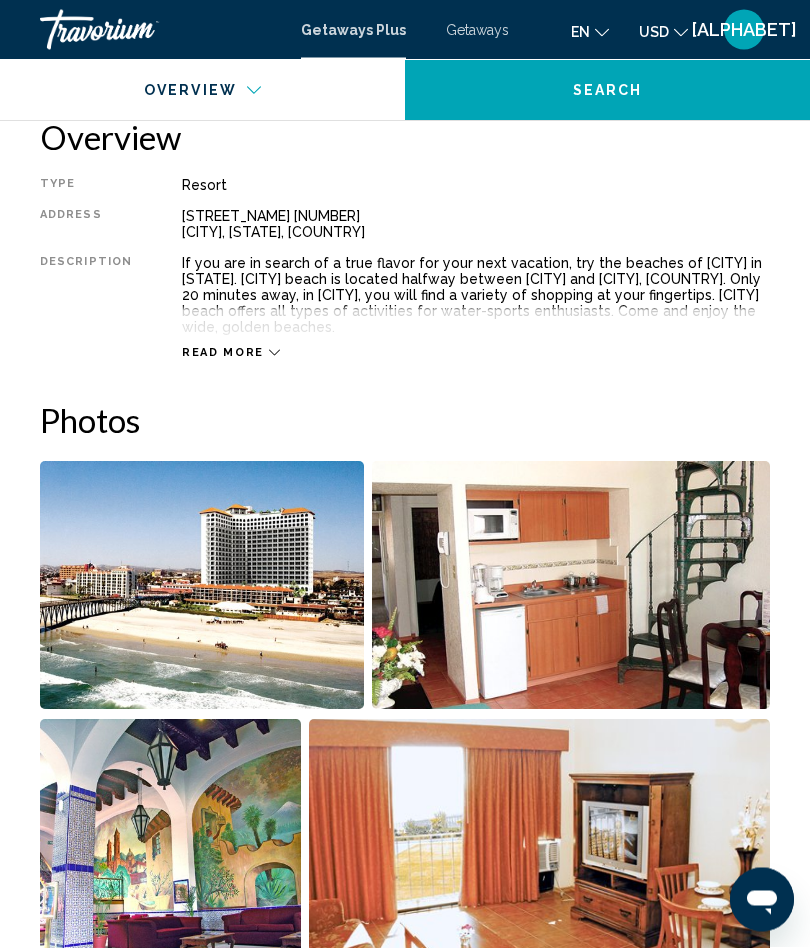 scroll, scrollTop: 994, scrollLeft: 0, axis: vertical 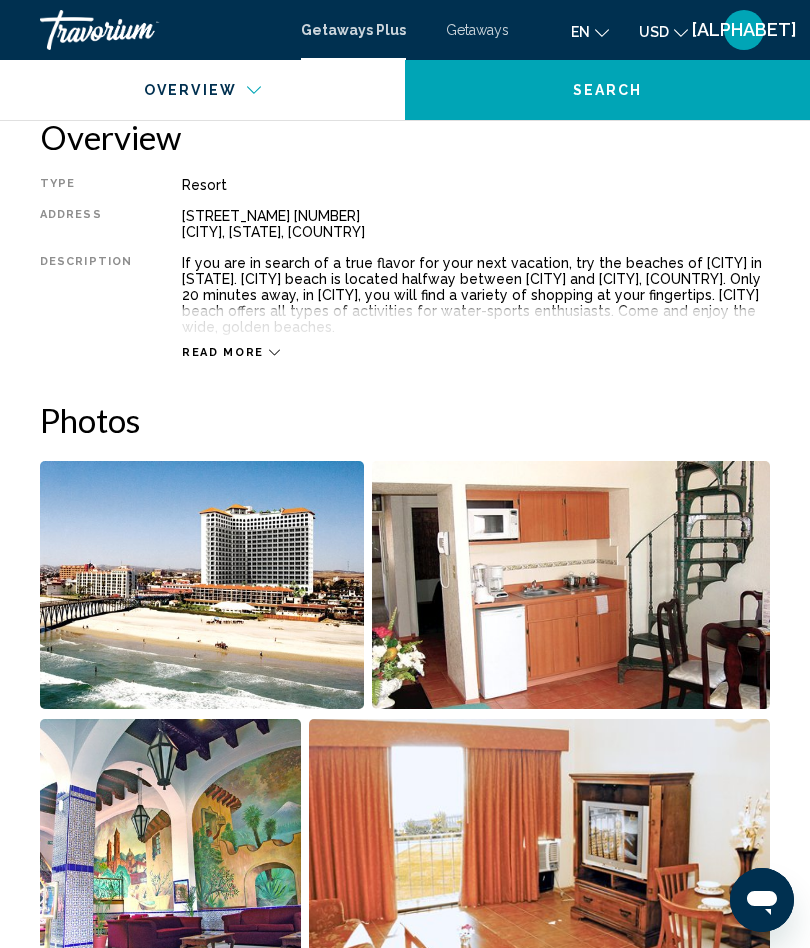 click at bounding box center [202, 585] 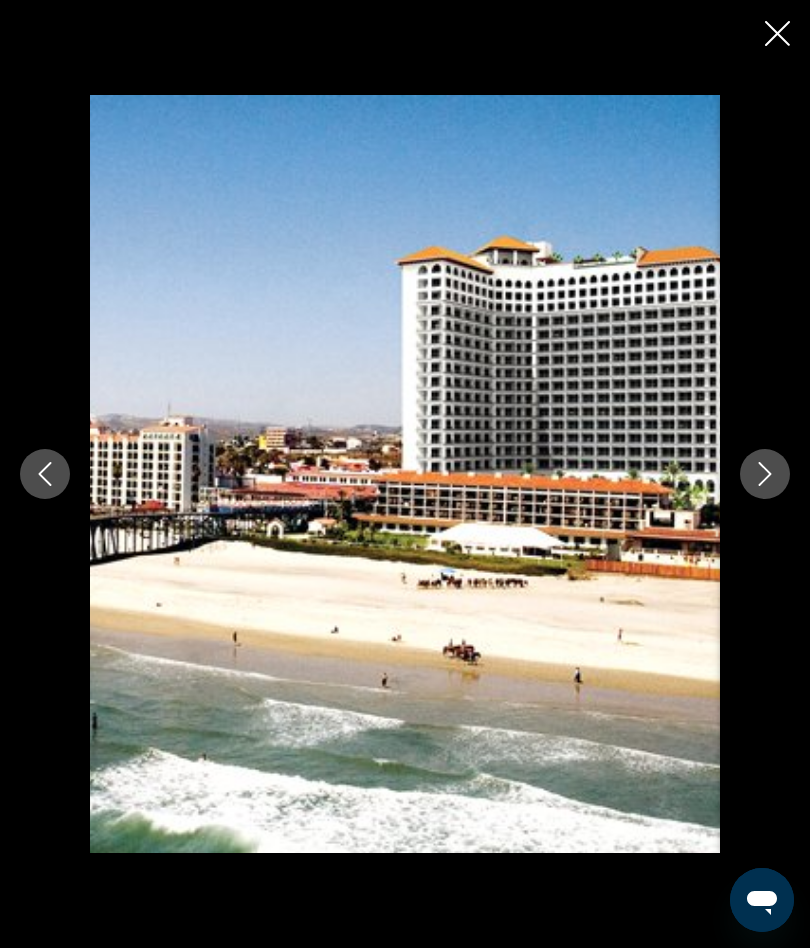 click at bounding box center [45, 474] 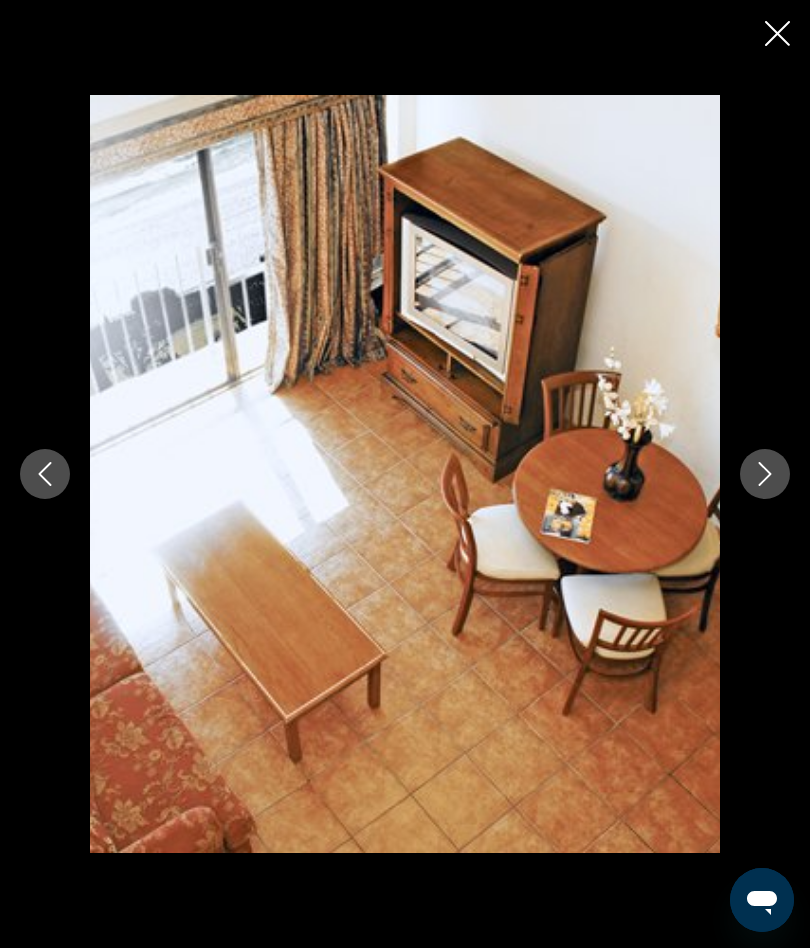 click at bounding box center (45, 474) 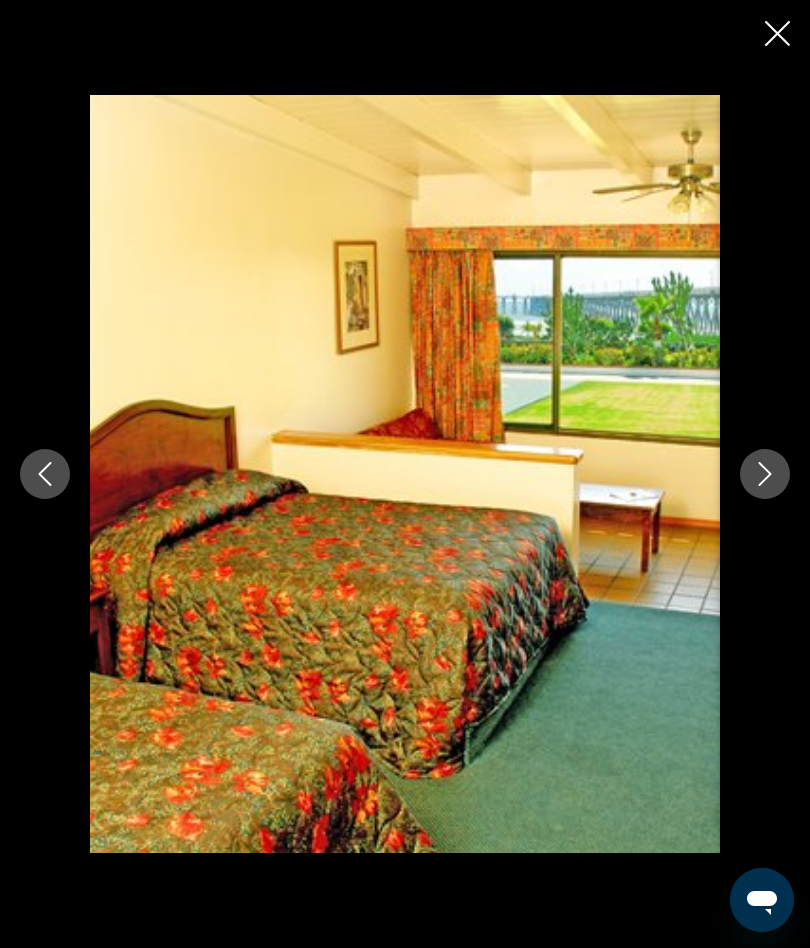 click at bounding box center (45, 474) 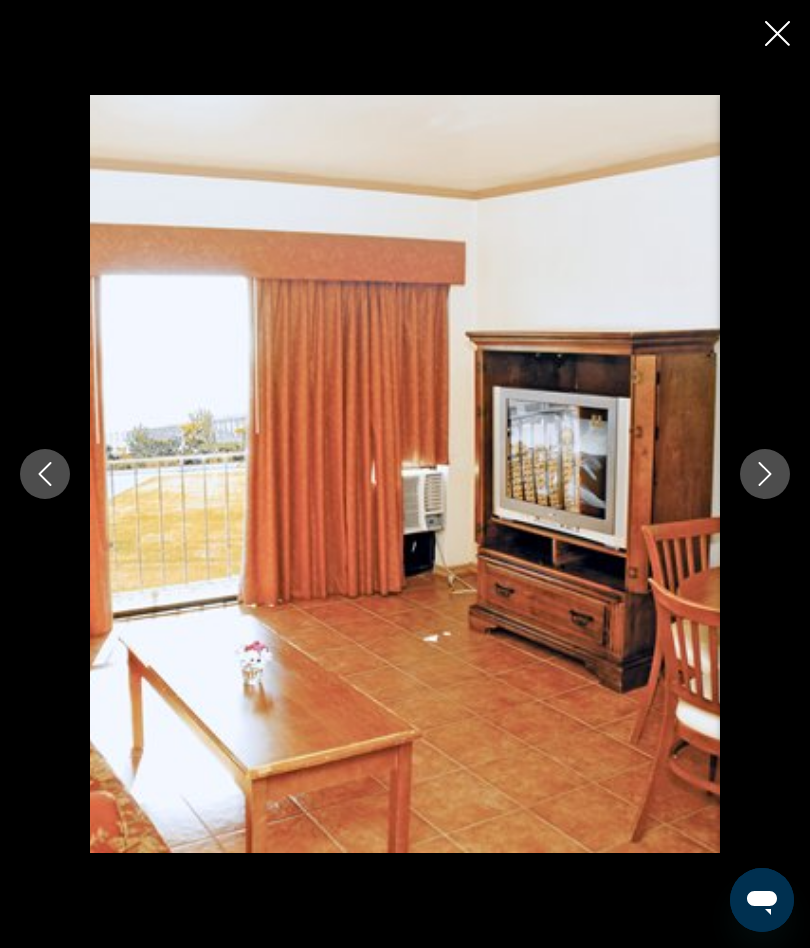 click at bounding box center (45, 474) 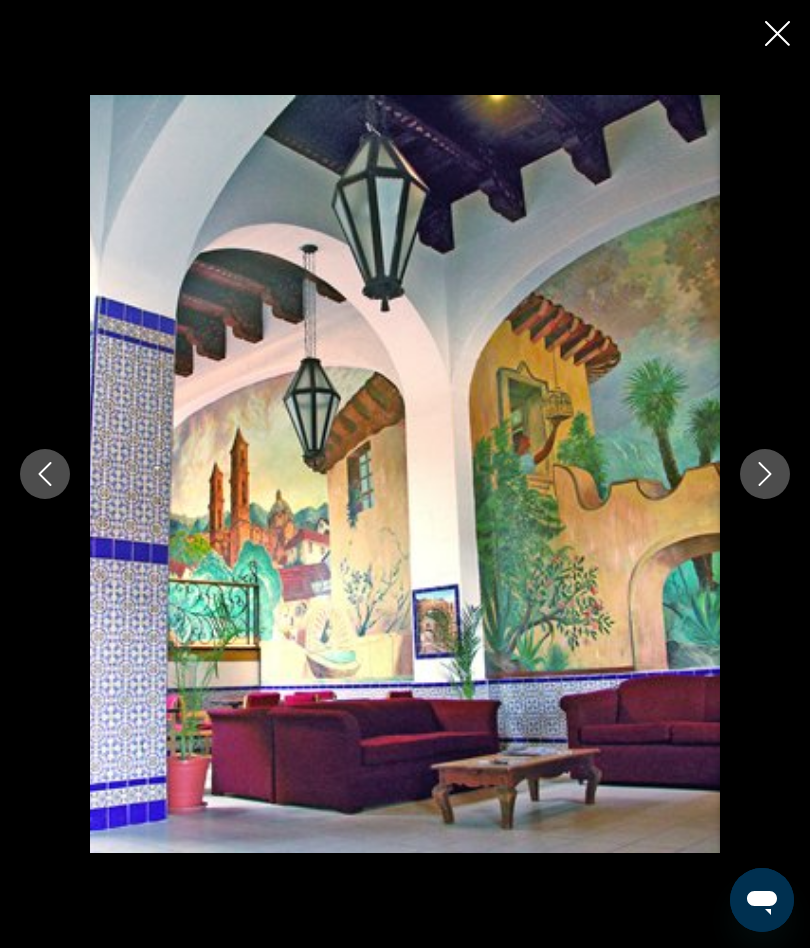 click at bounding box center (45, 474) 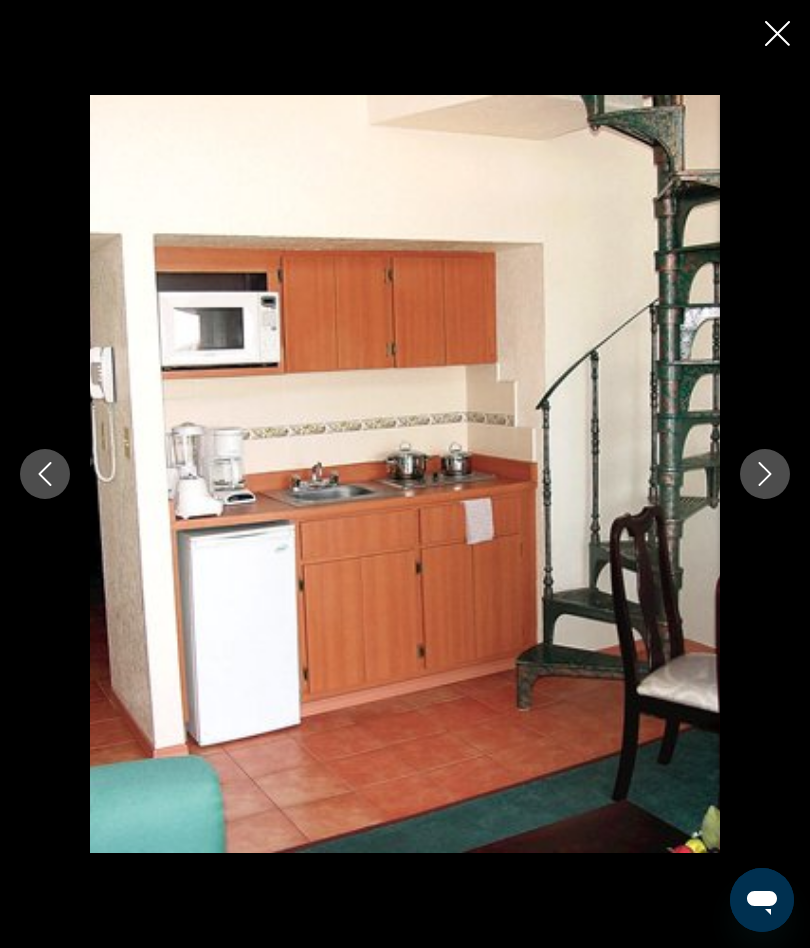 click at bounding box center (777, 33) 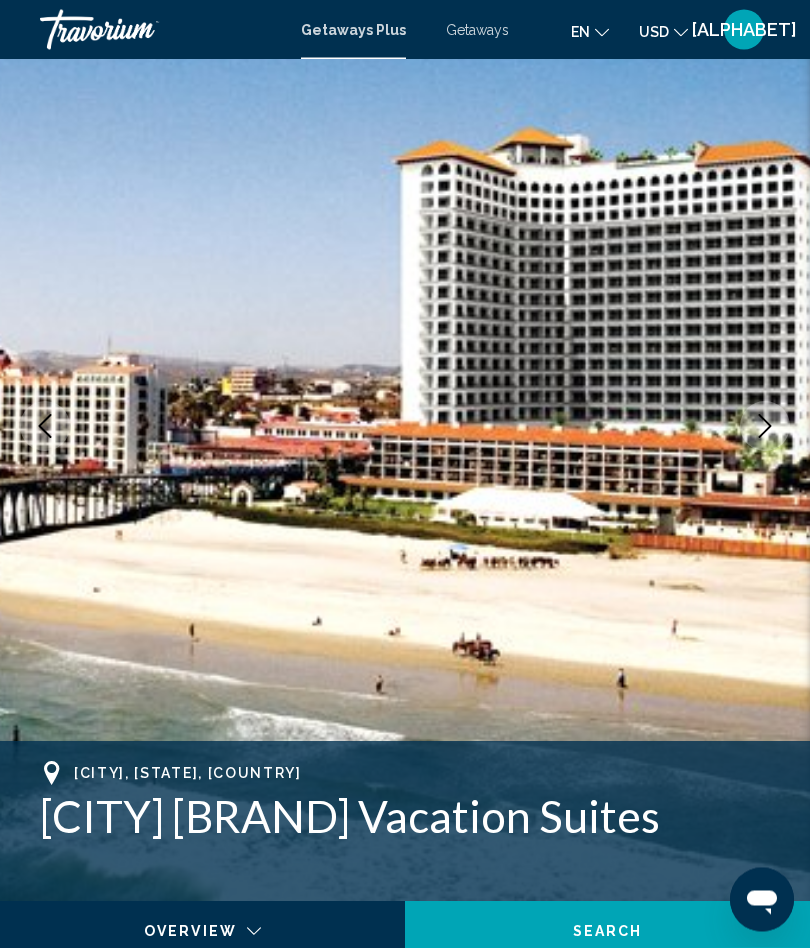 scroll, scrollTop: 0, scrollLeft: 0, axis: both 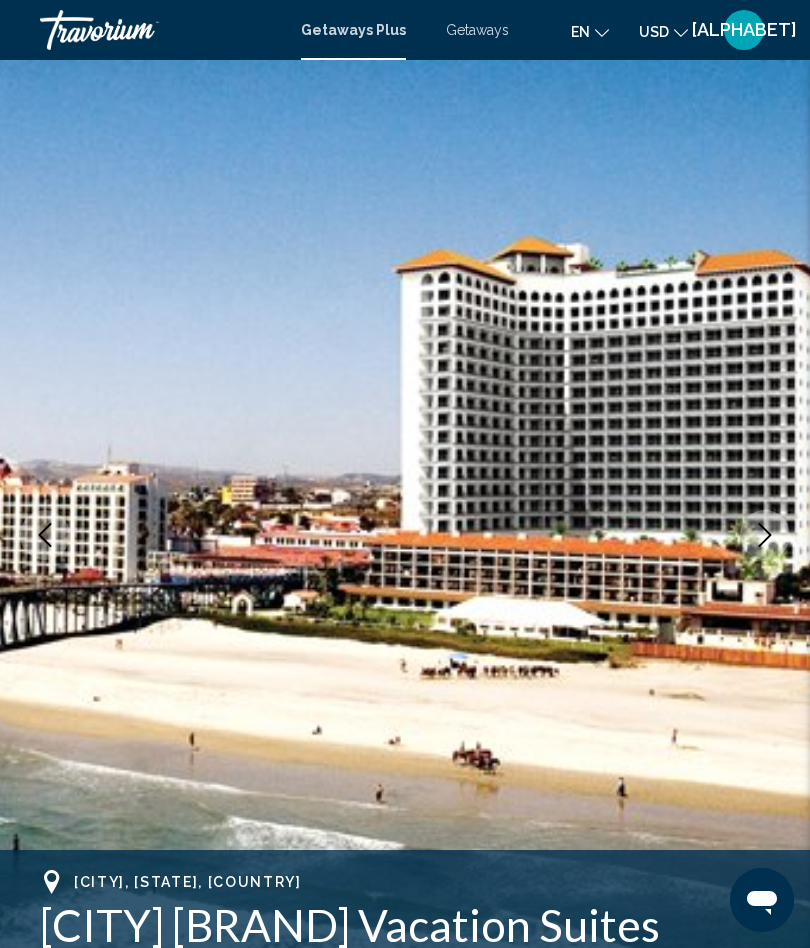 click on "Getaways Plus" at bounding box center [353, 30] 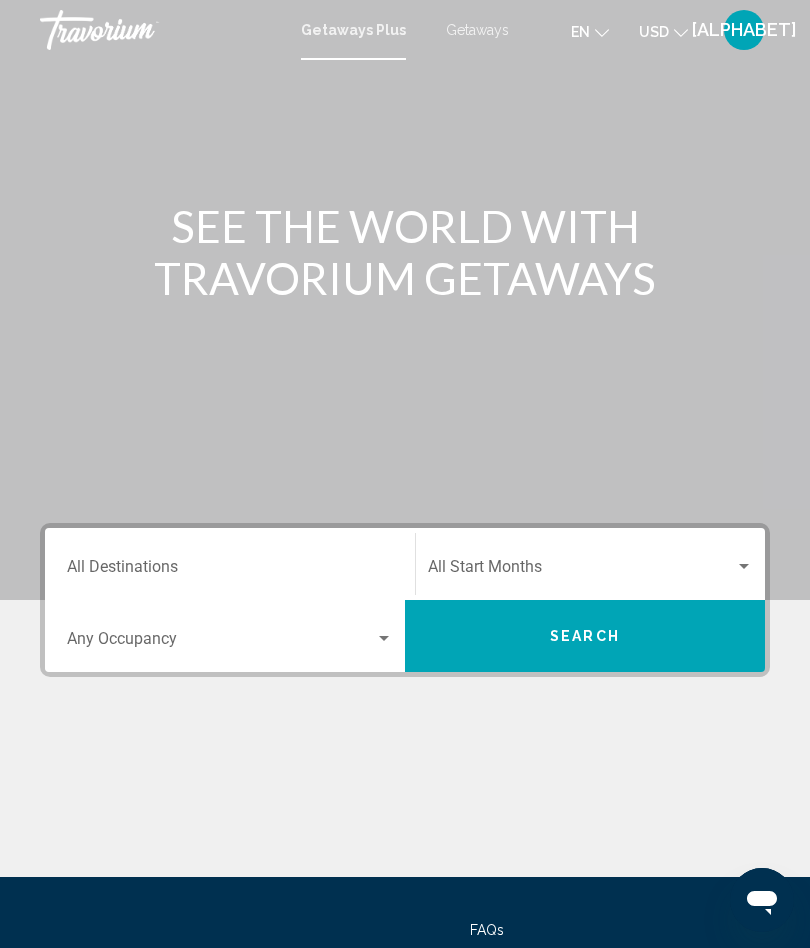 click on "Destination All Destinations" at bounding box center (230, 564) 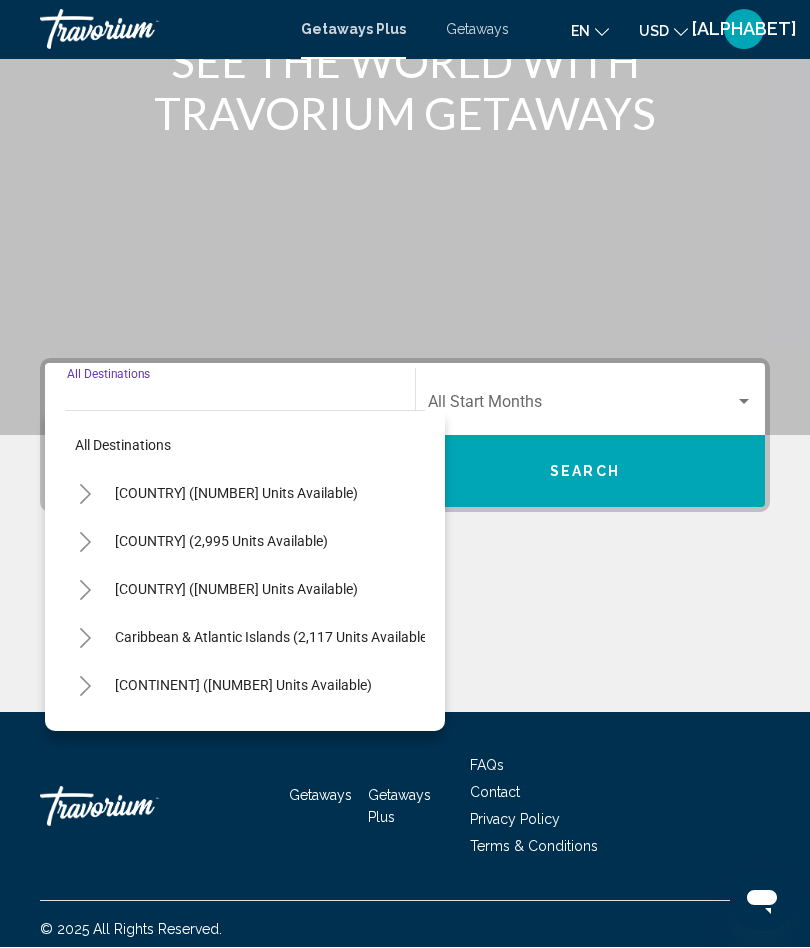 scroll, scrollTop: 174, scrollLeft: 0, axis: vertical 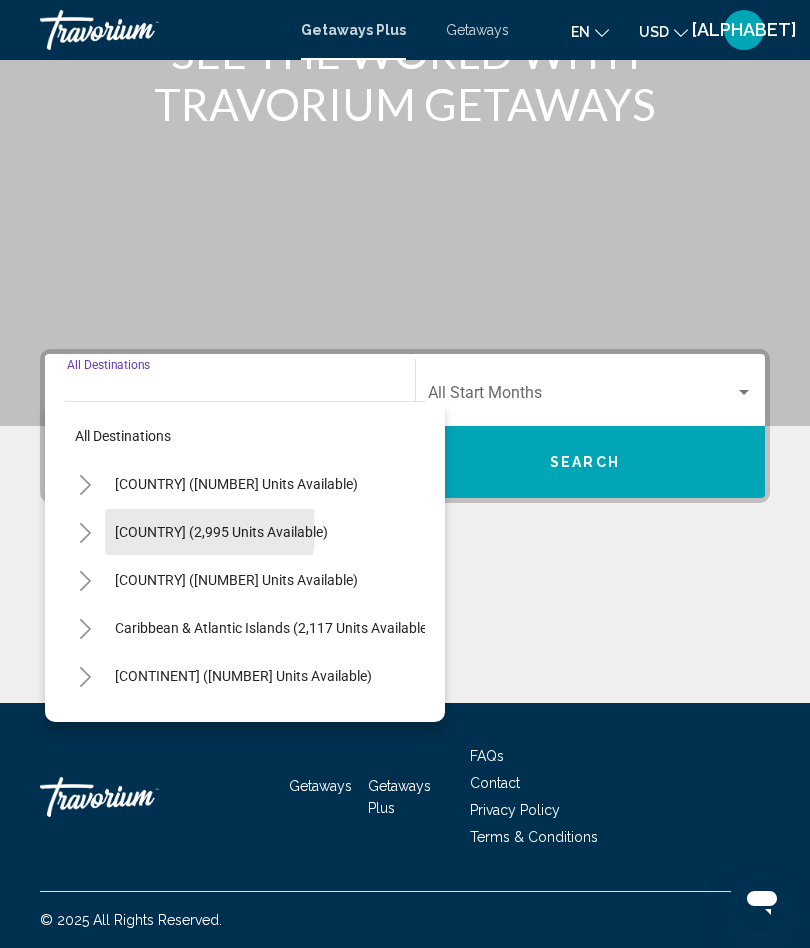 click on "[COUNTRY] (2,995 units available)" at bounding box center [236, 484] 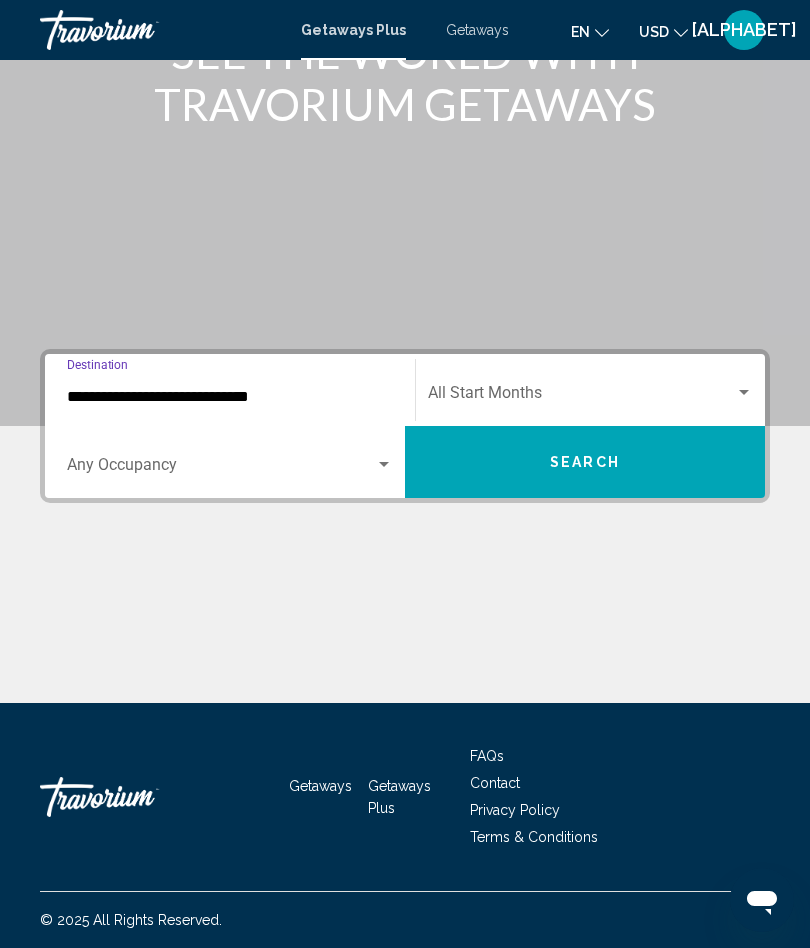 click at bounding box center [221, 469] 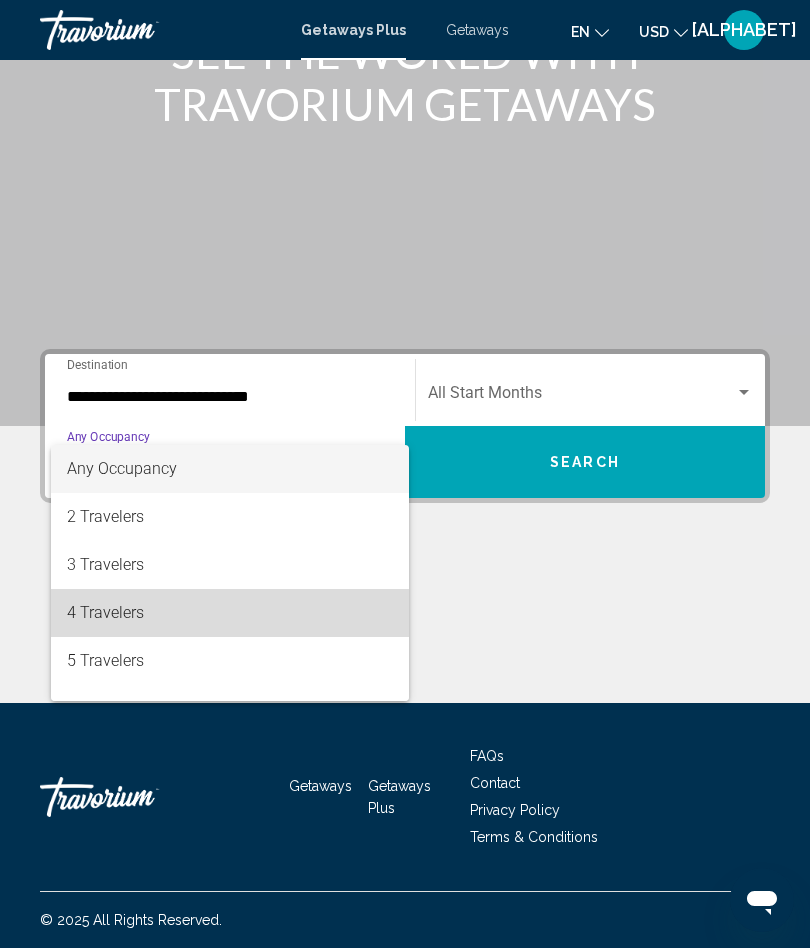click on "4 Travelers" at bounding box center [230, 613] 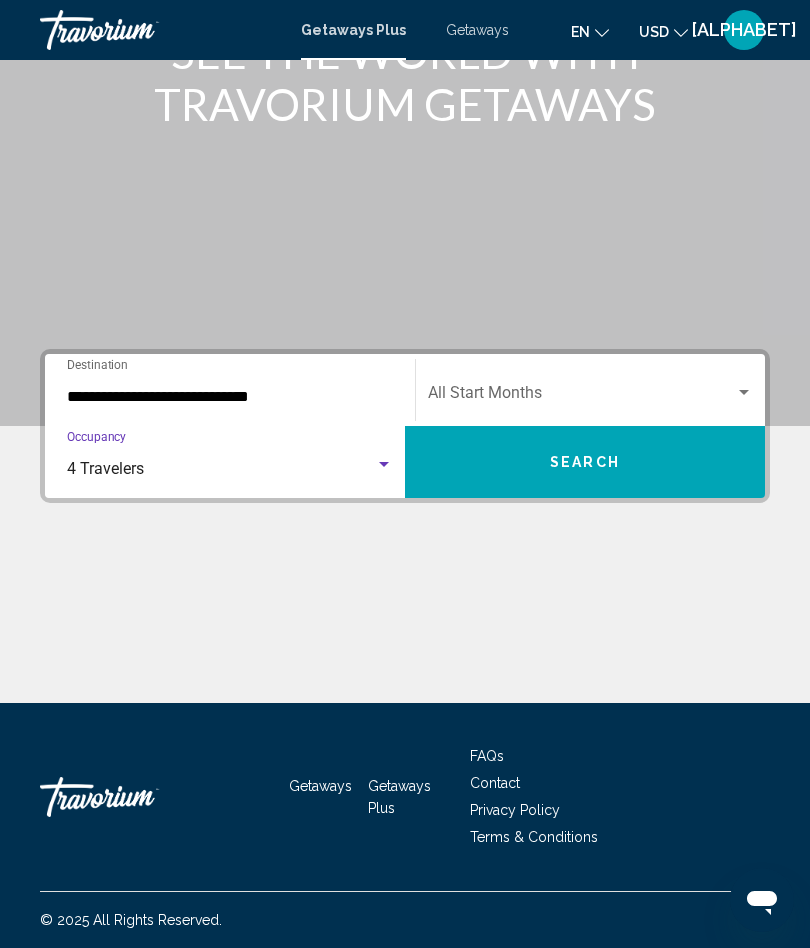 click on "Start Month All Start Months" at bounding box center (590, 390) 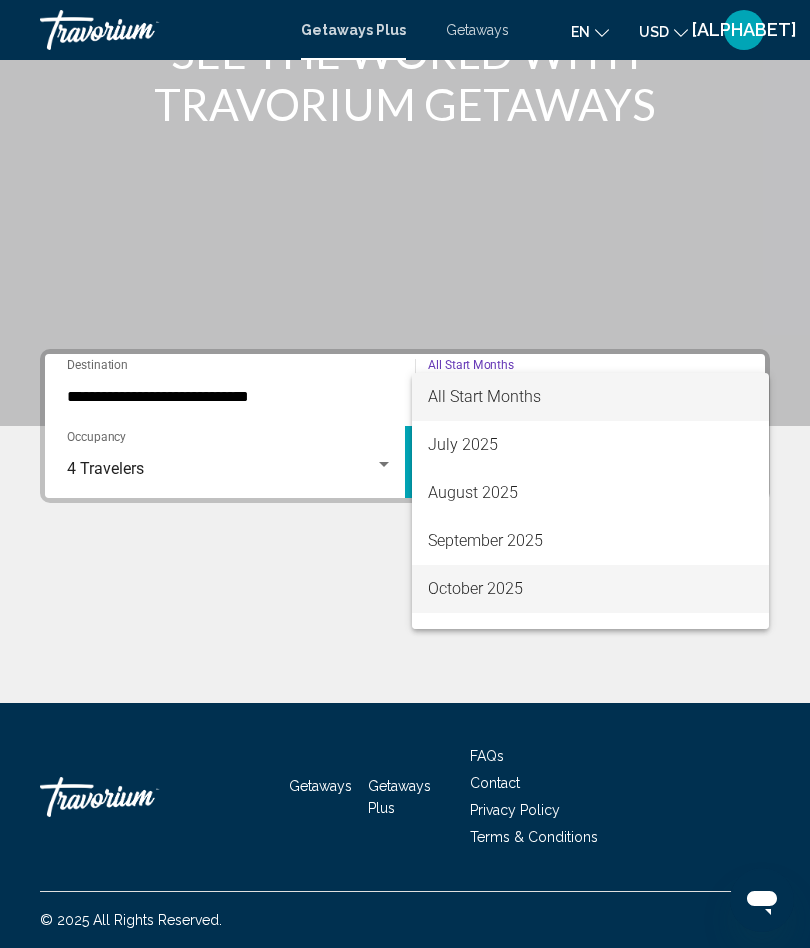 click on "October 2025" at bounding box center [590, 589] 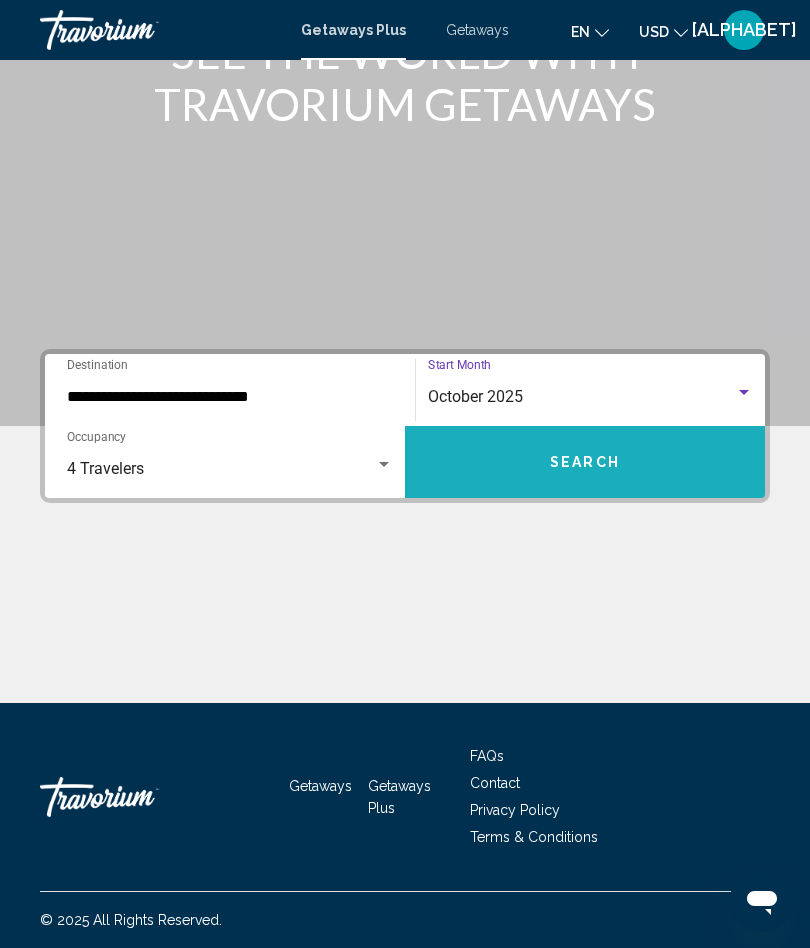 click on "Search" at bounding box center [585, 462] 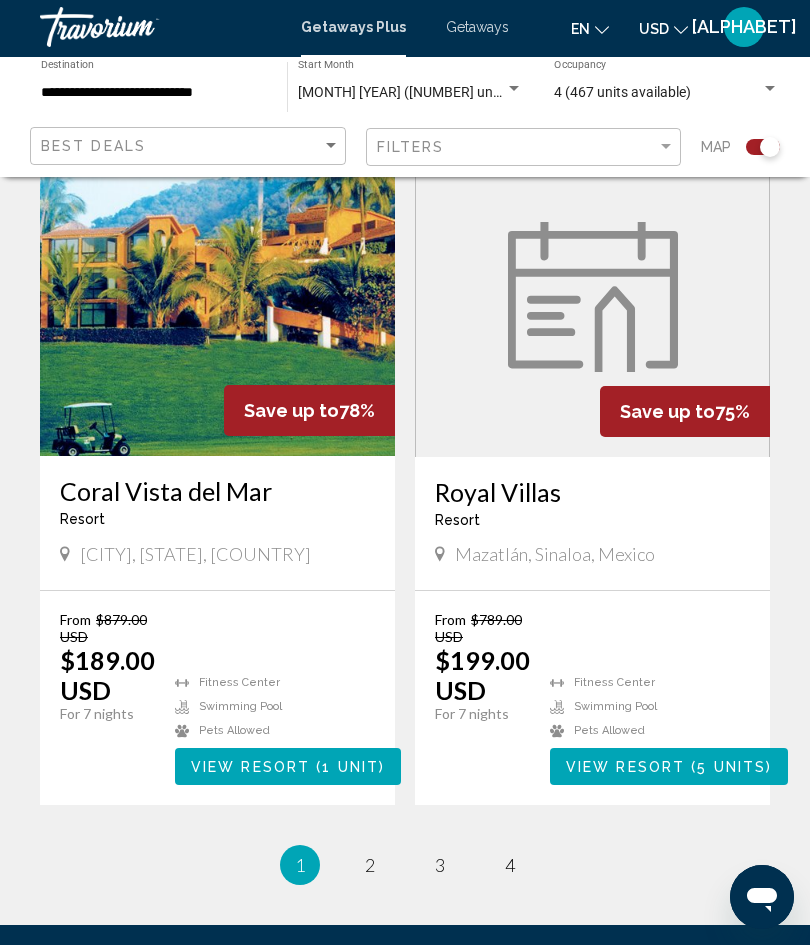 scroll, scrollTop: 4337, scrollLeft: 0, axis: vertical 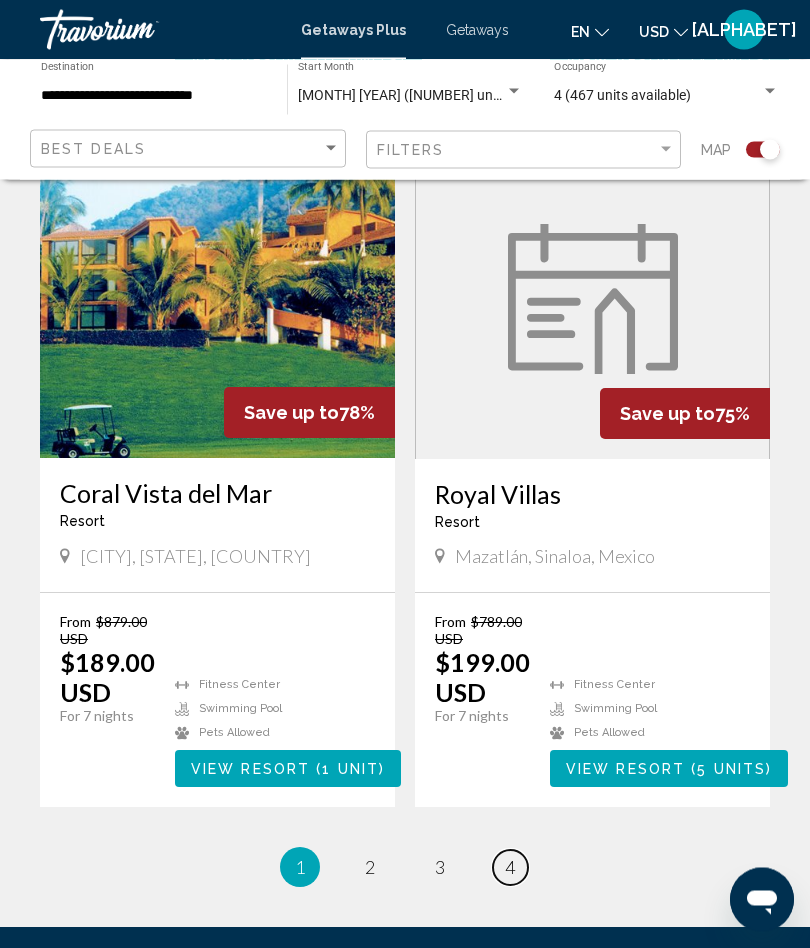 click on "page  4" at bounding box center (370, 868) 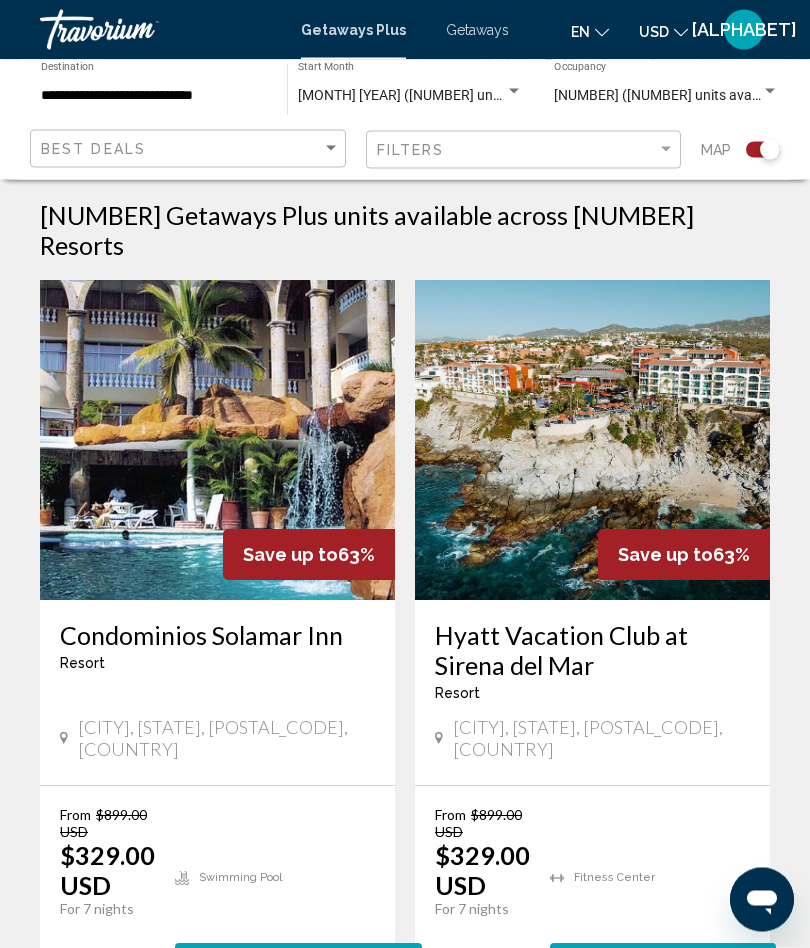 scroll, scrollTop: 441, scrollLeft: 0, axis: vertical 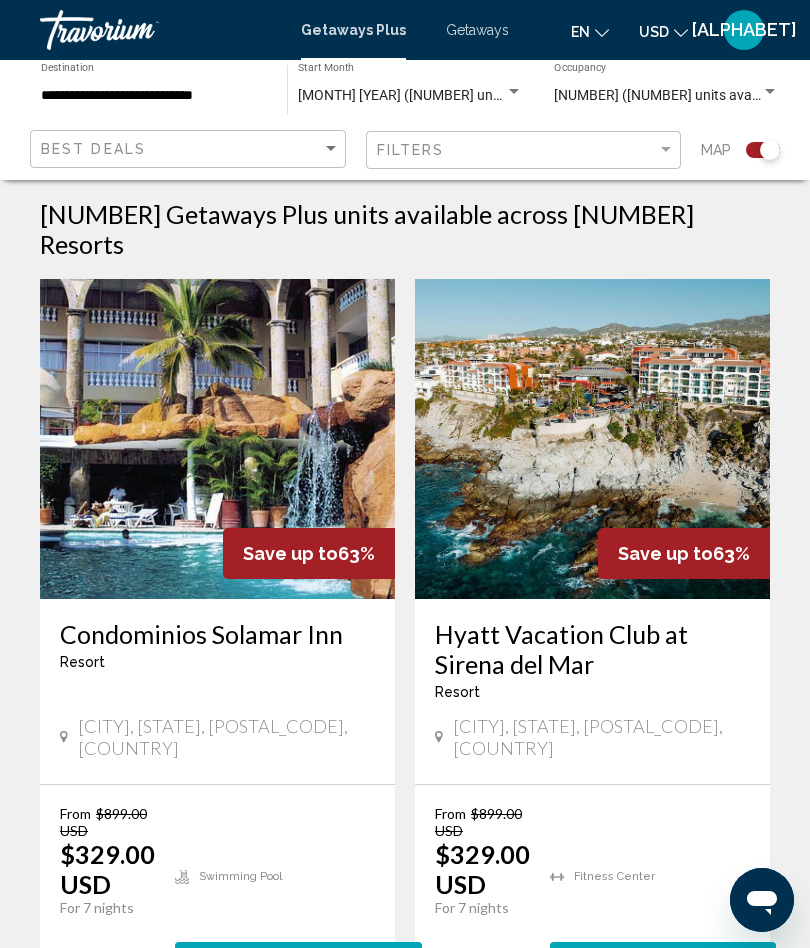 click at bounding box center (592, 439) 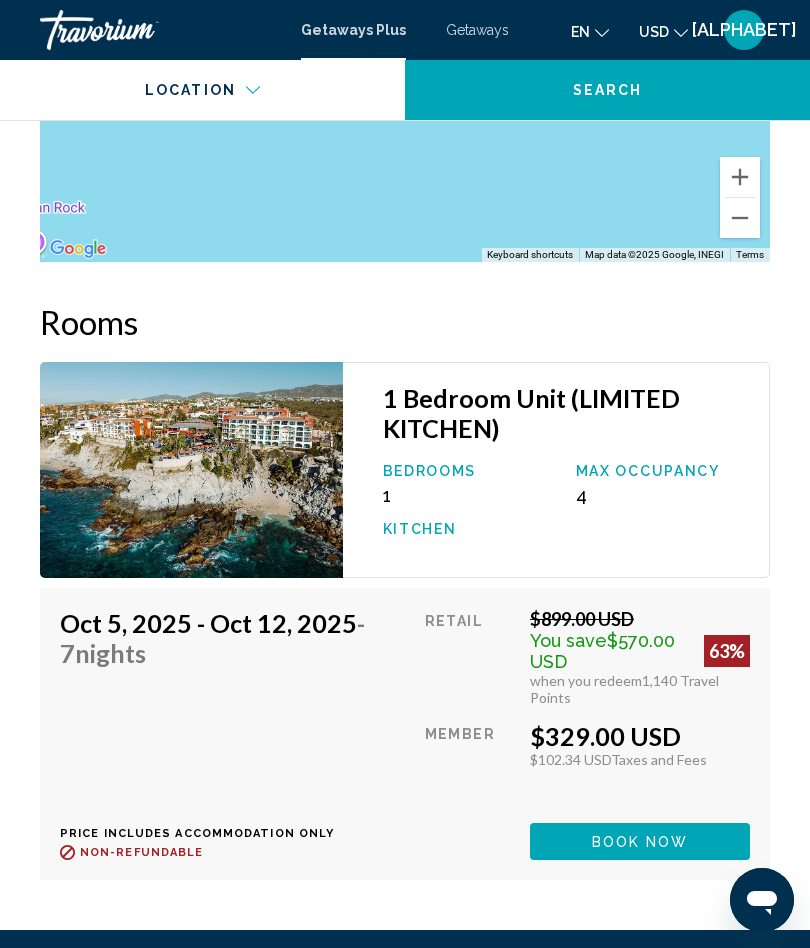scroll, scrollTop: 3727, scrollLeft: 0, axis: vertical 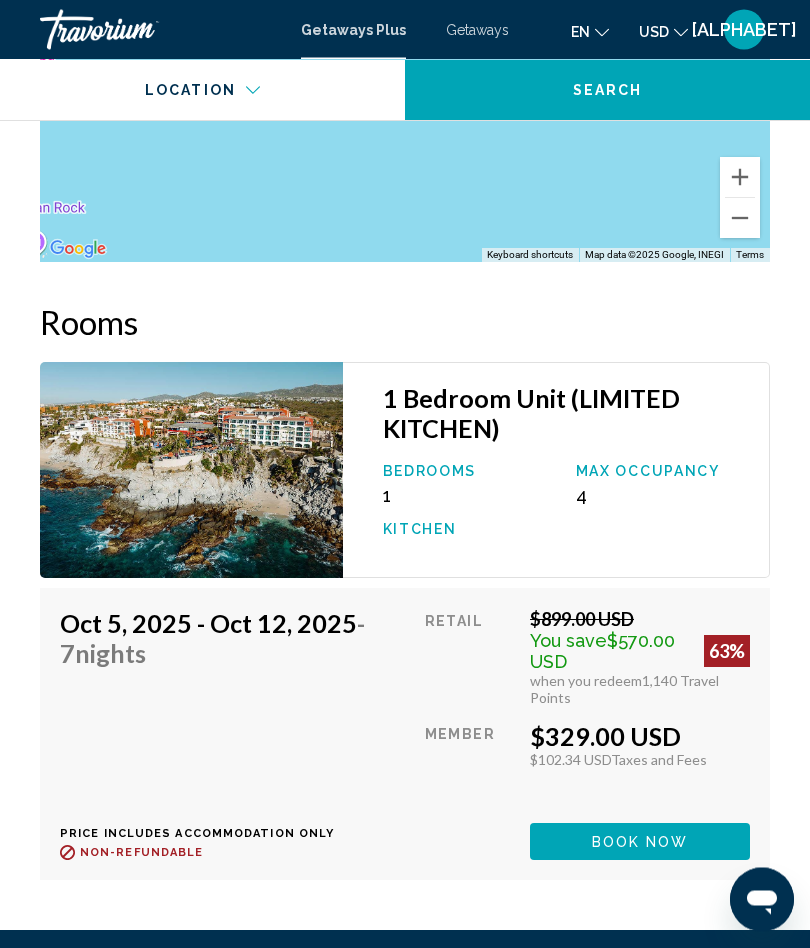 click at bounding box center (191, 471) 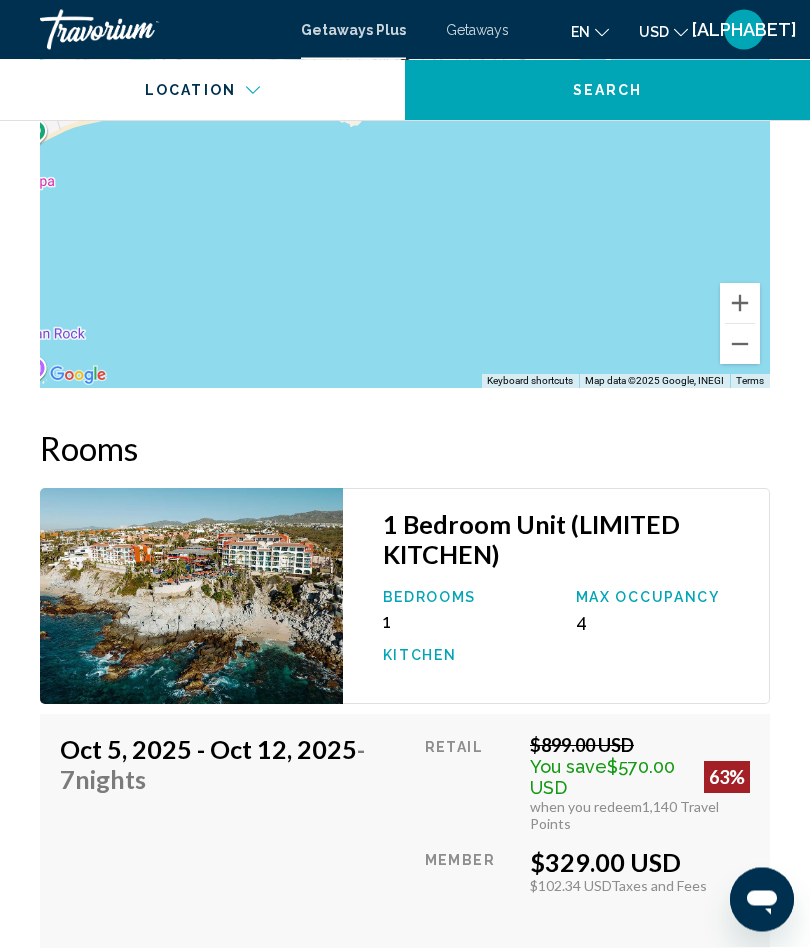 scroll, scrollTop: 3602, scrollLeft: 0, axis: vertical 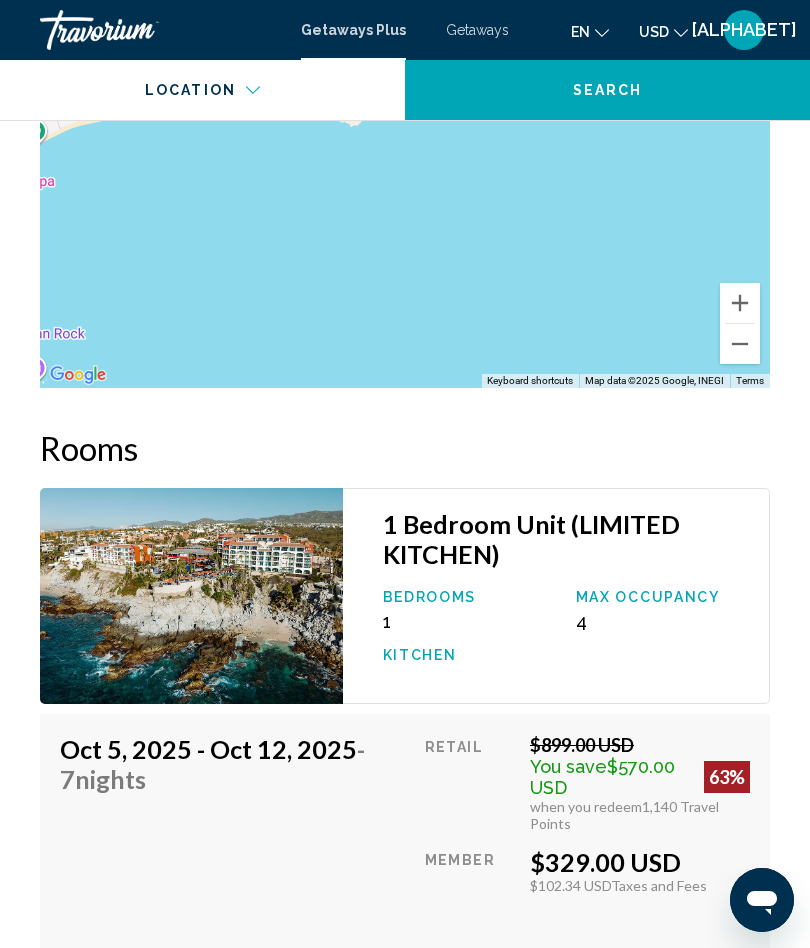 click at bounding box center [191, 596] 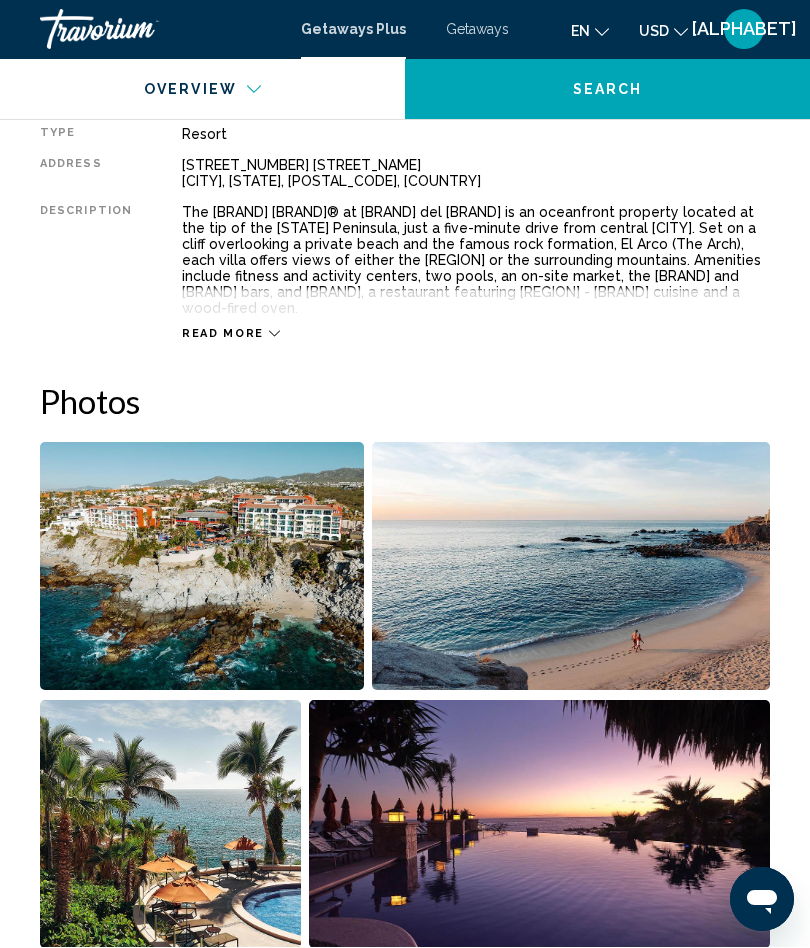 click at bounding box center [202, 567] 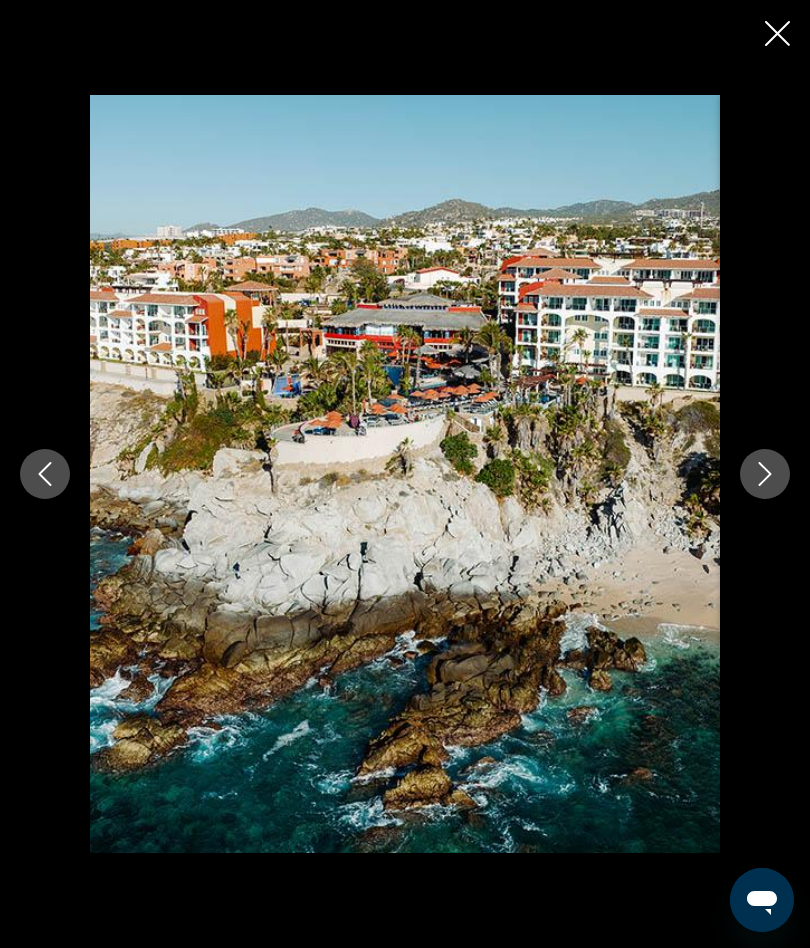 click at bounding box center (765, 474) 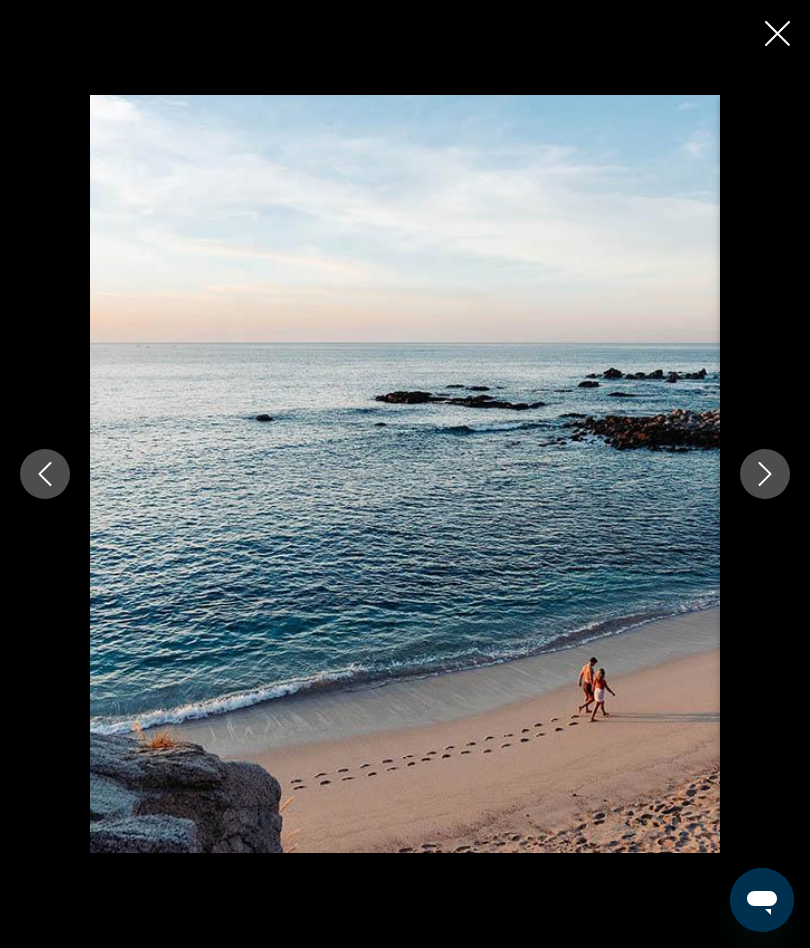 click at bounding box center [765, 474] 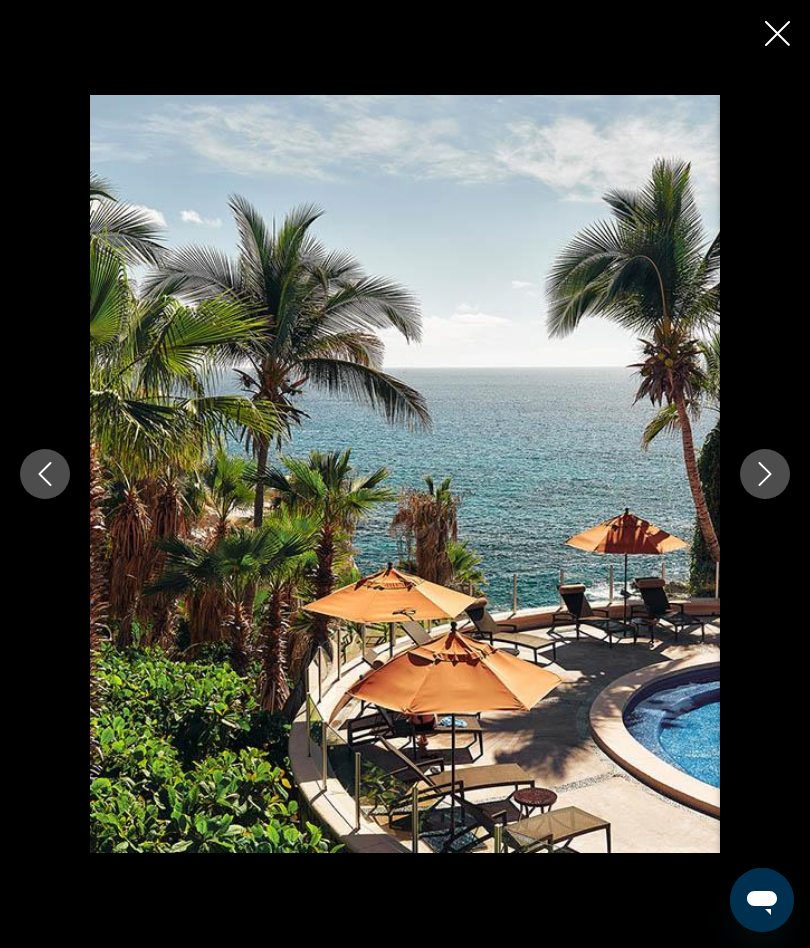 click at bounding box center [765, 474] 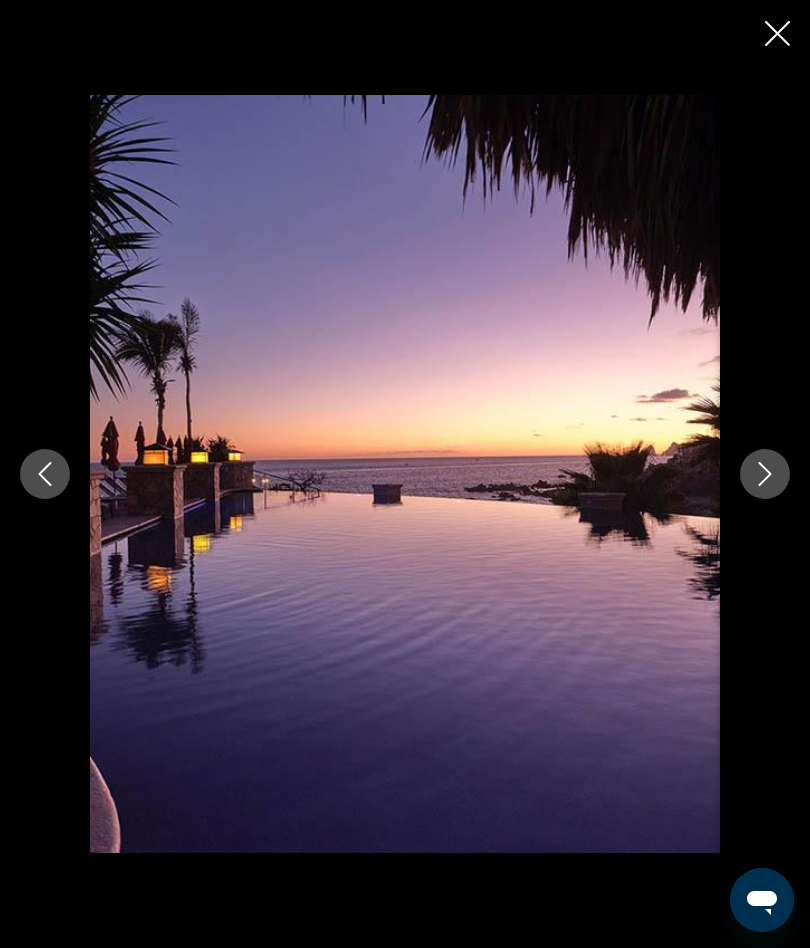click at bounding box center (765, 474) 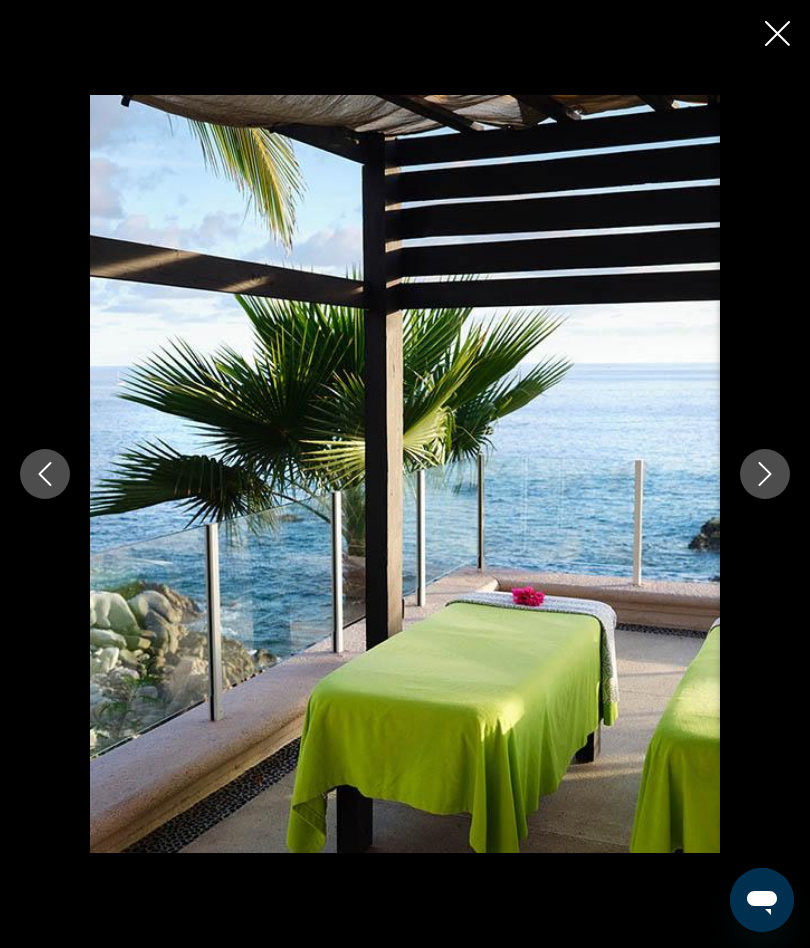 click at bounding box center (765, 474) 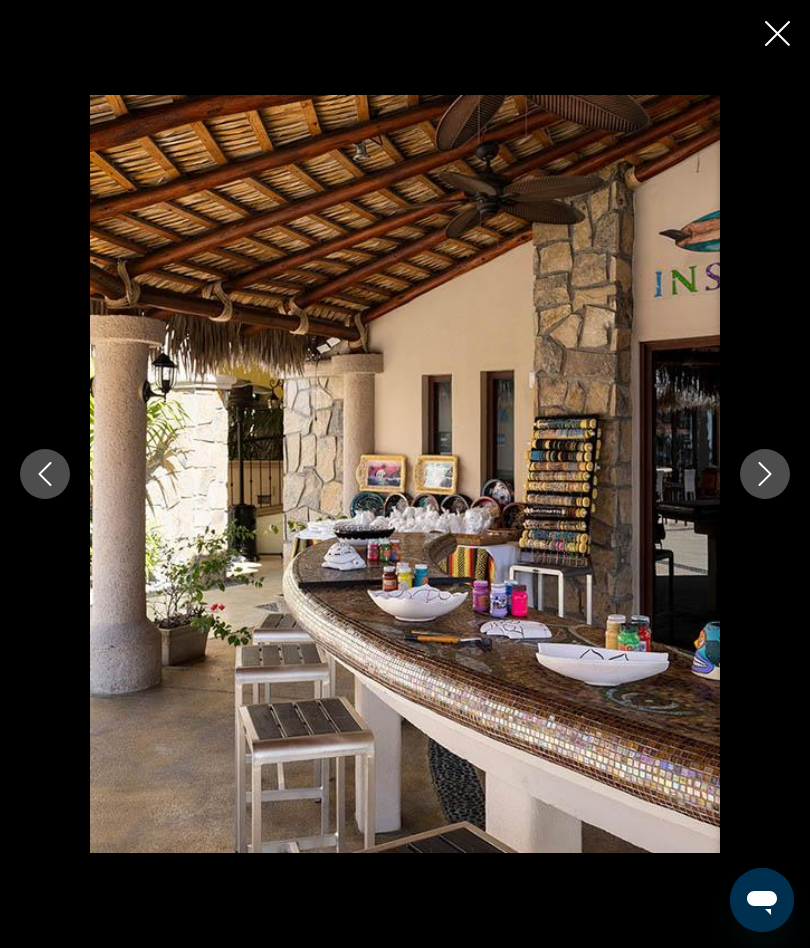 click at bounding box center [765, 474] 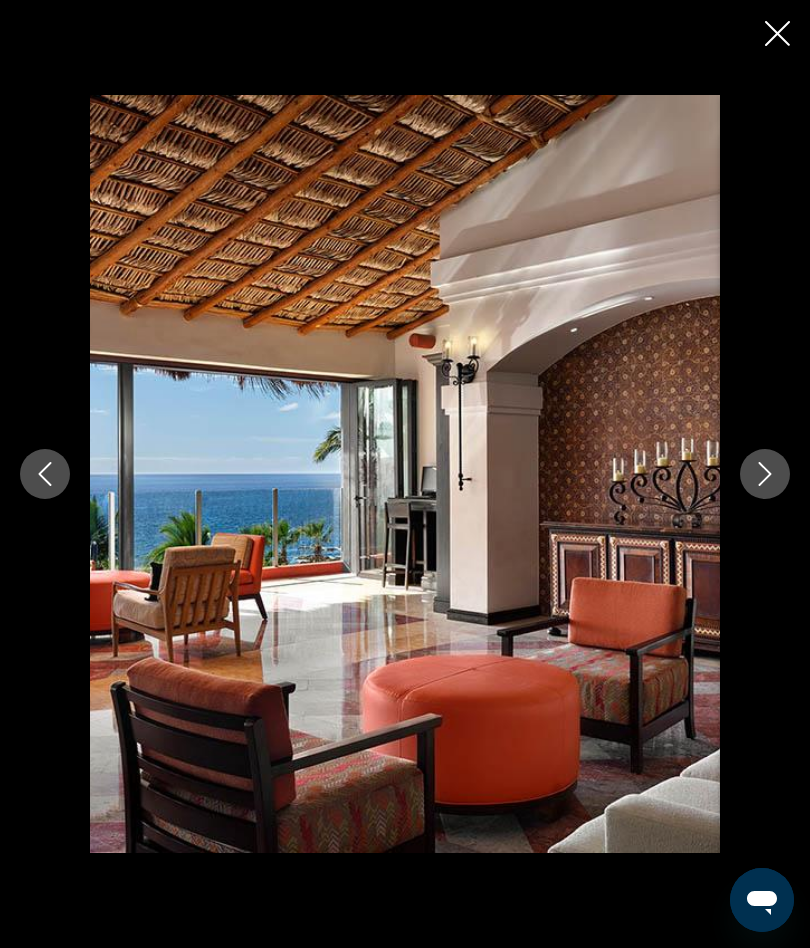 click at bounding box center (765, 474) 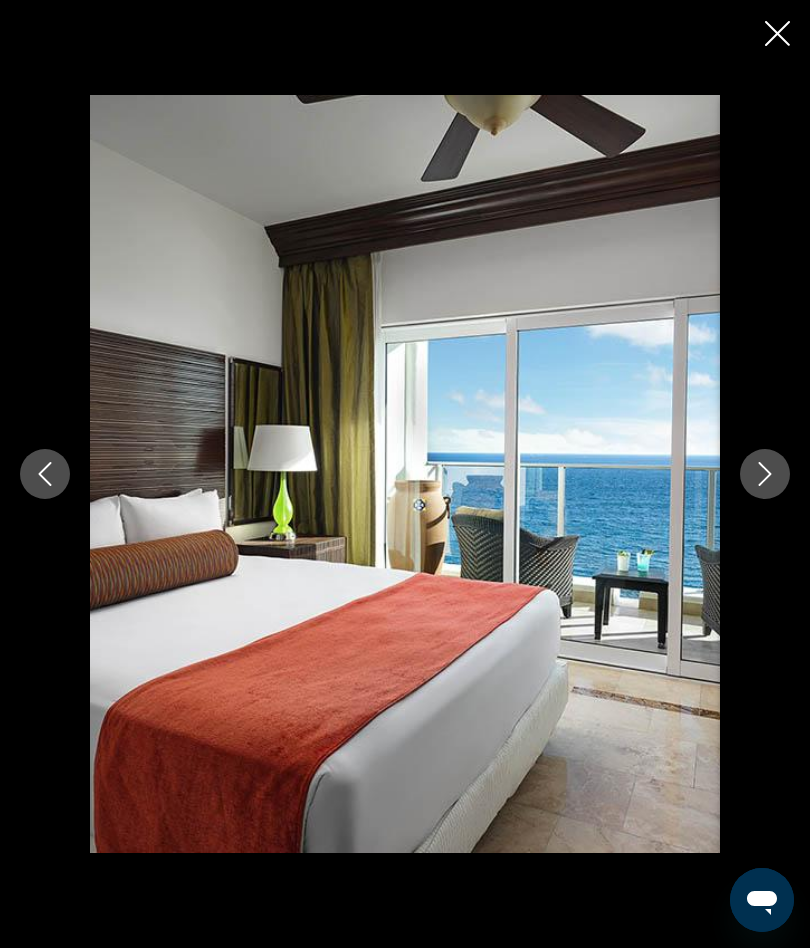 click at bounding box center (765, 474) 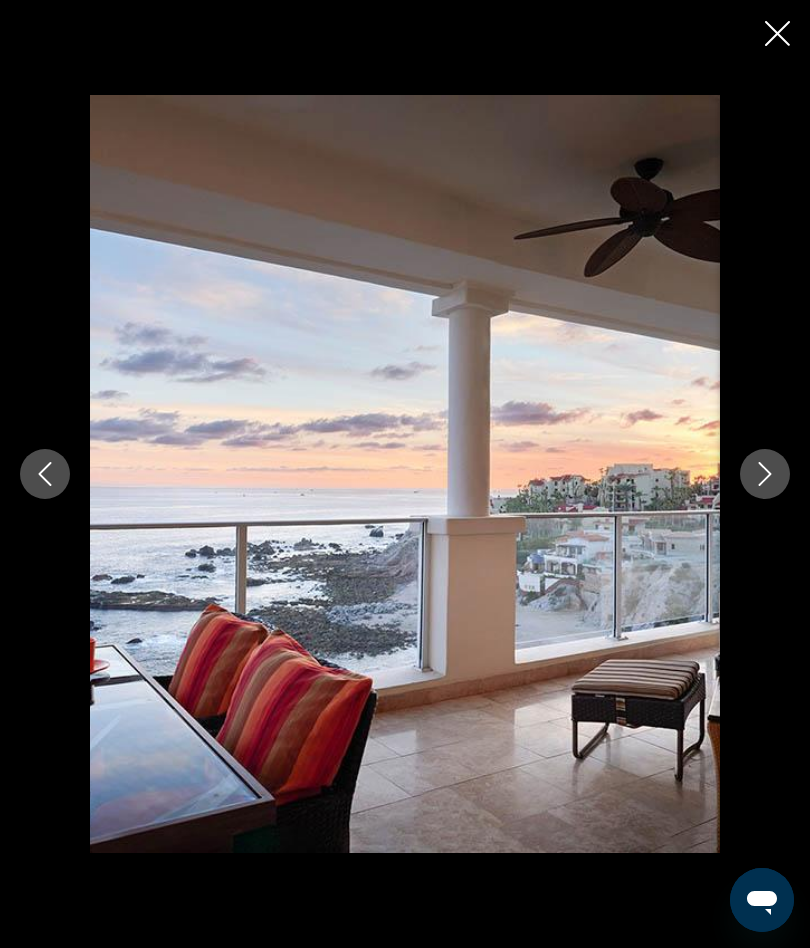 click at bounding box center [765, 474] 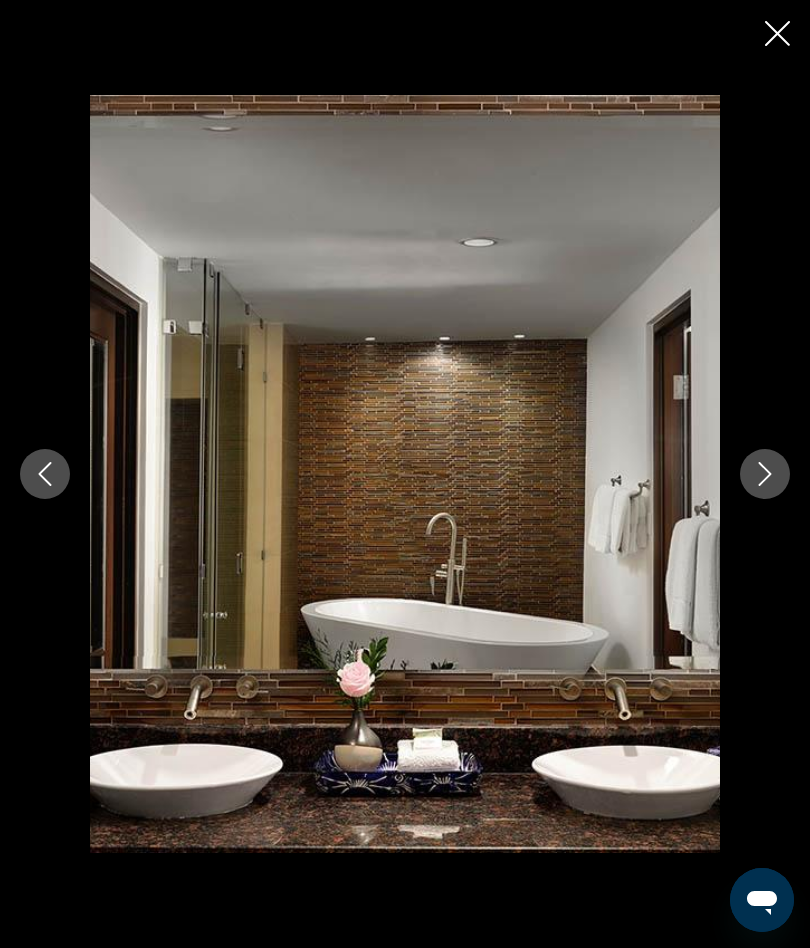 click at bounding box center (765, 474) 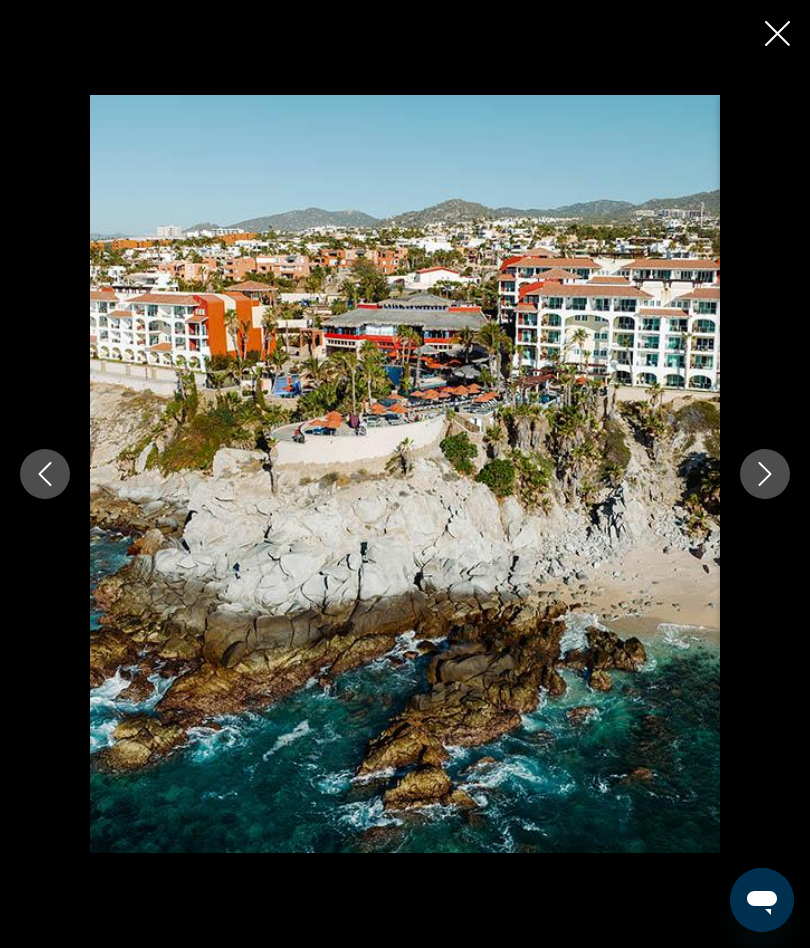 click at bounding box center (765, 474) 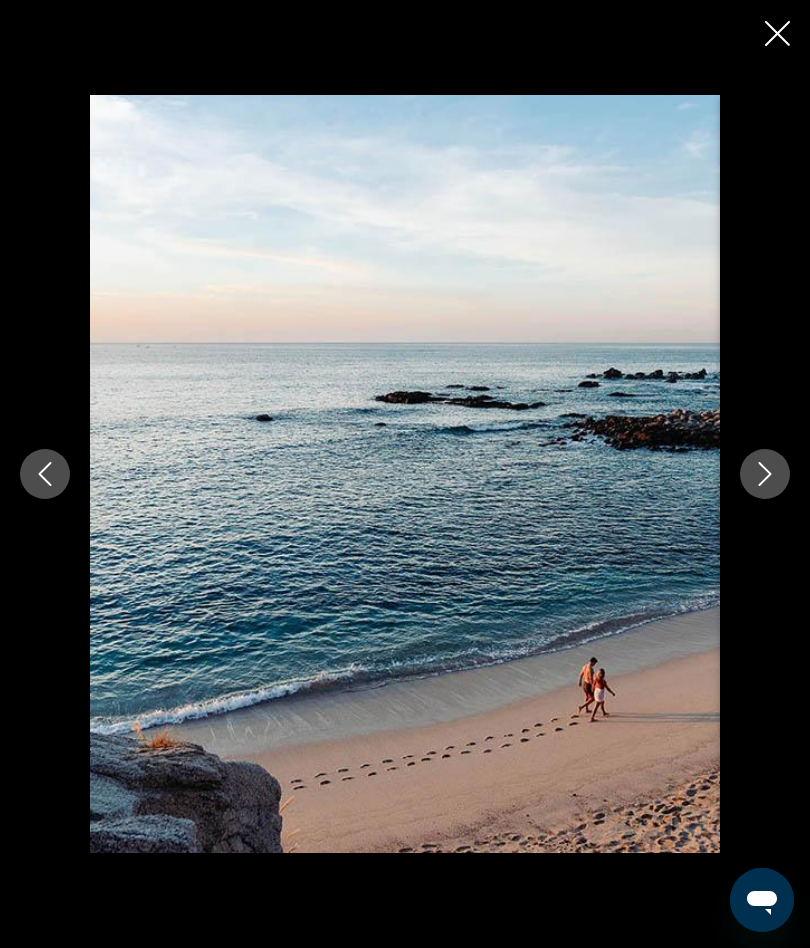 click at bounding box center (777, 33) 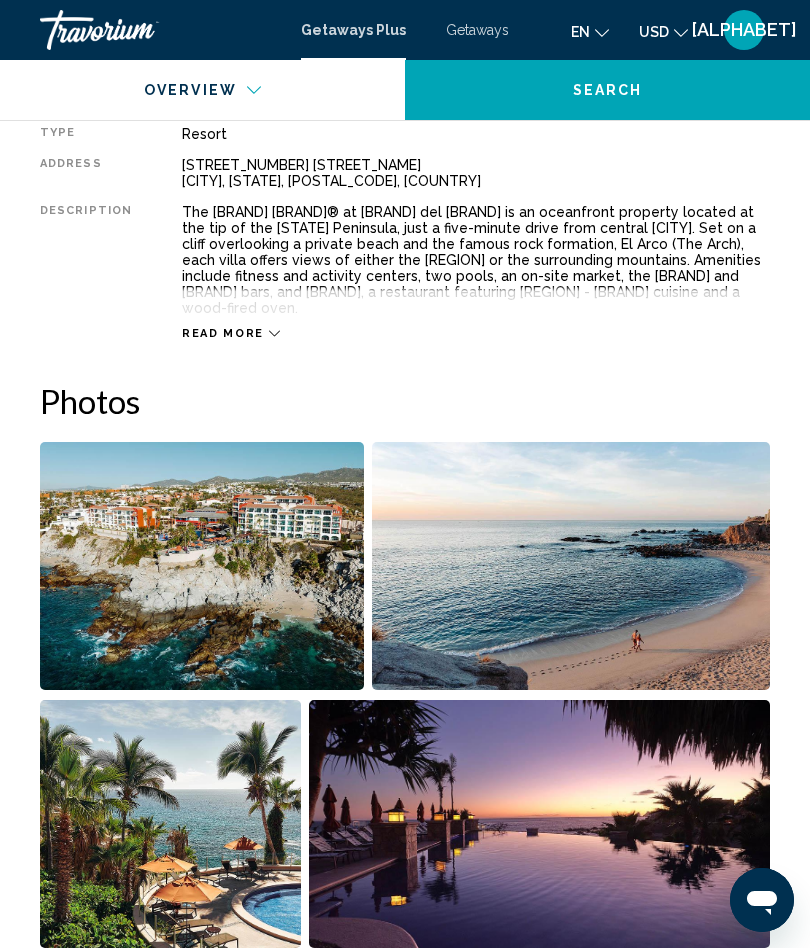 click at bounding box center (274, 334) 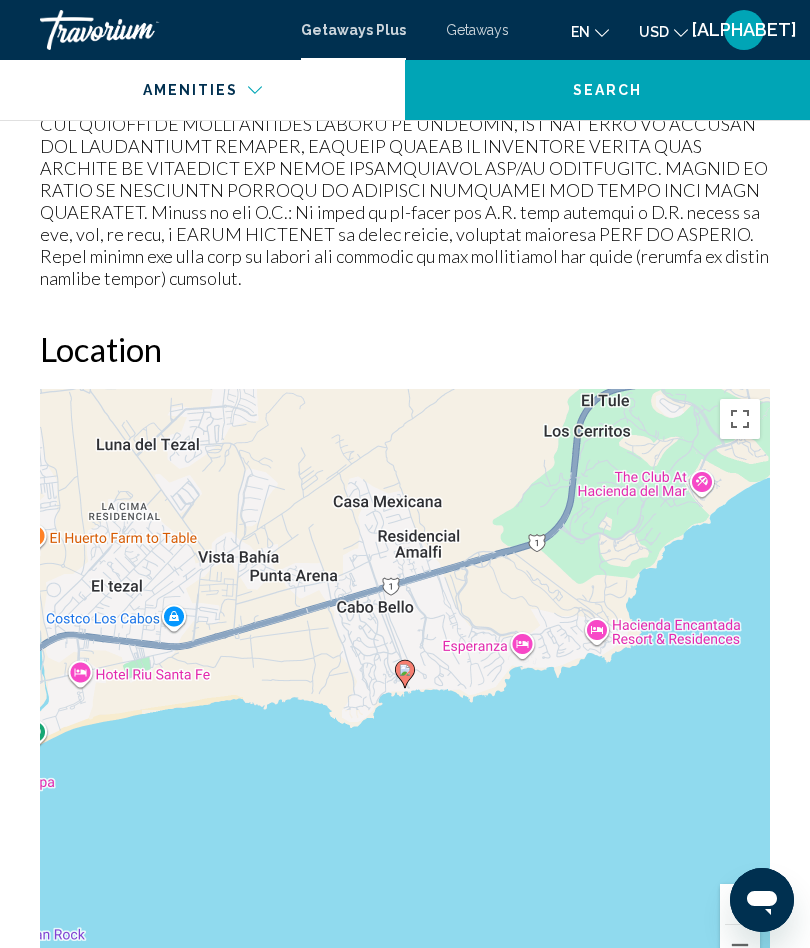 scroll, scrollTop: 3009, scrollLeft: 0, axis: vertical 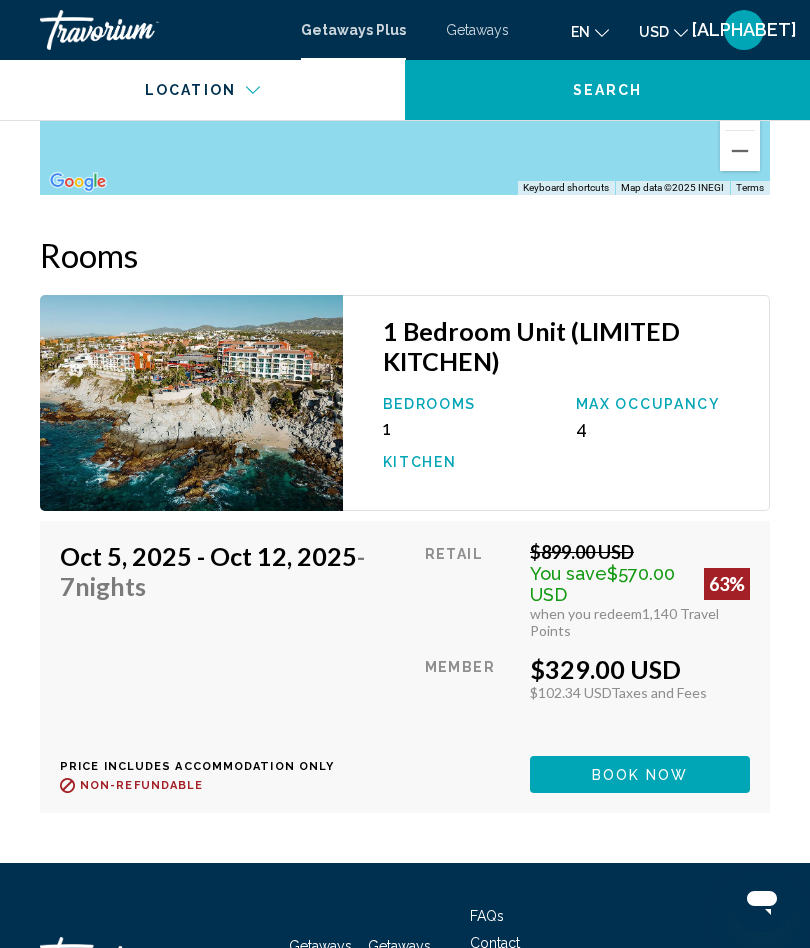 click on "Max Occupancy" at bounding box center [469, 404] 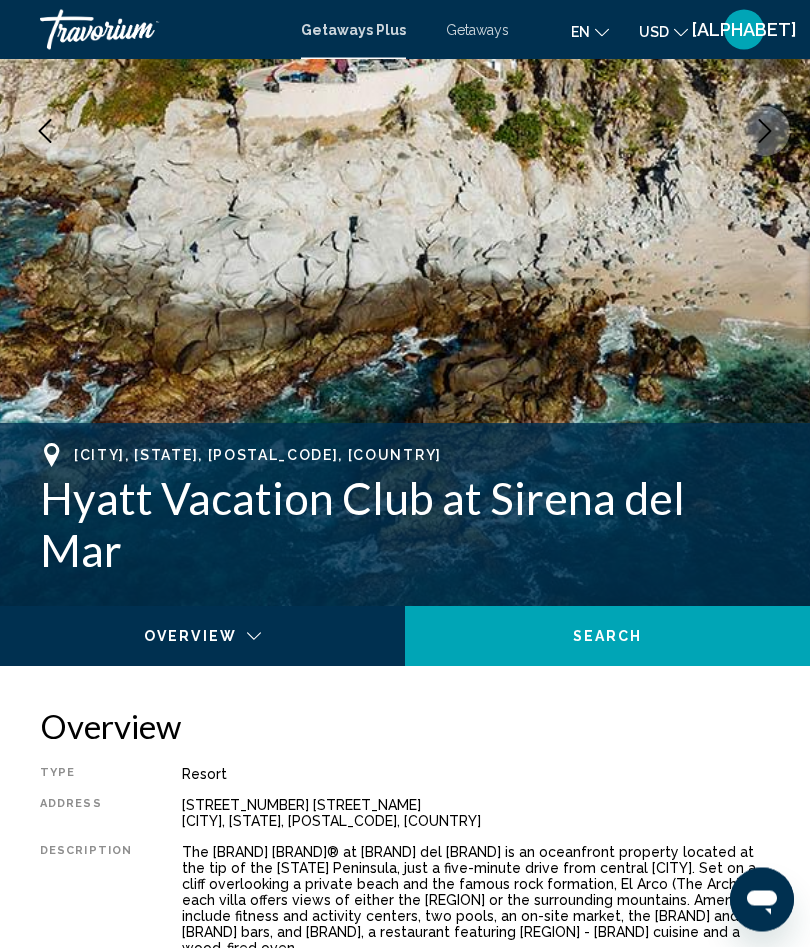 scroll, scrollTop: 0, scrollLeft: 0, axis: both 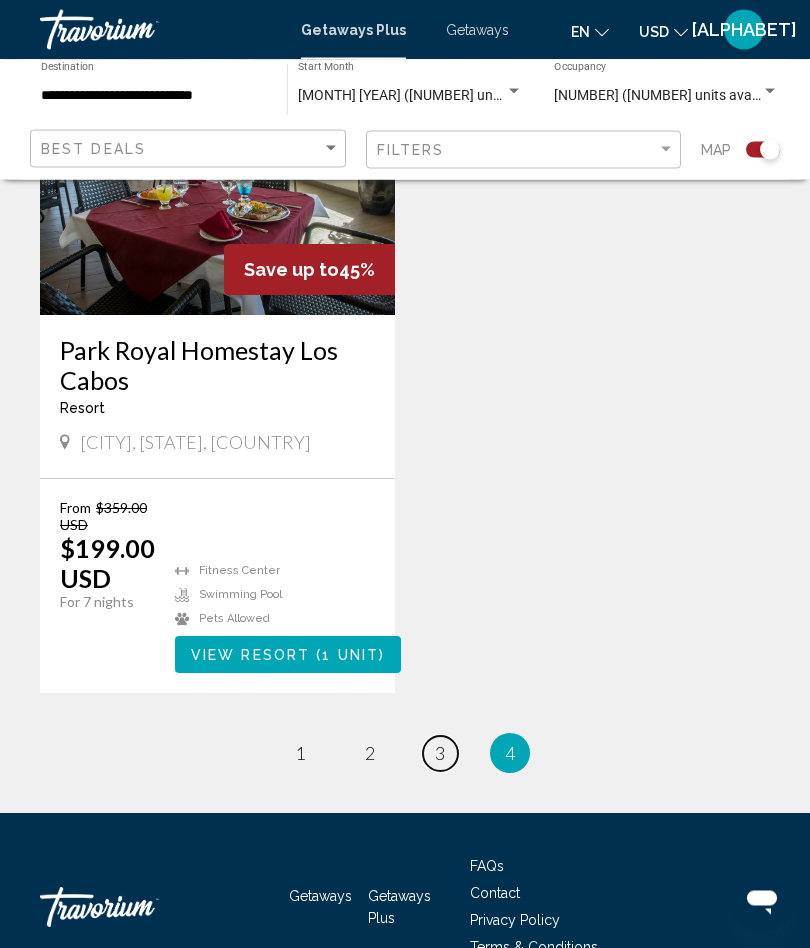 click on "page  3" at bounding box center [300, 754] 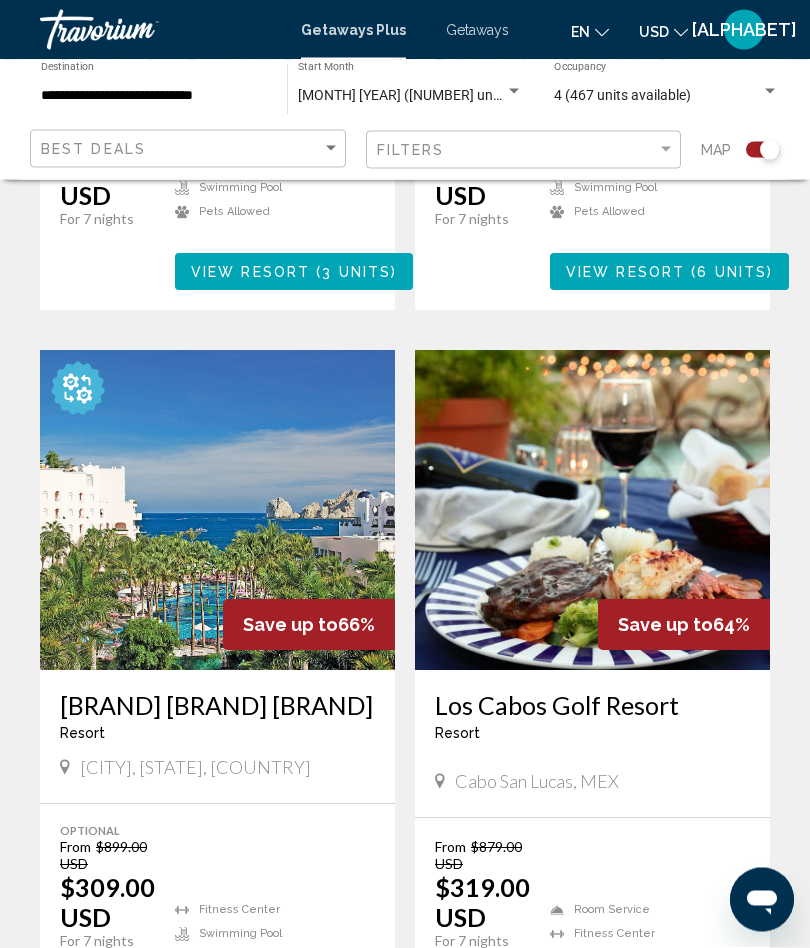 scroll, scrollTop: 1816, scrollLeft: 0, axis: vertical 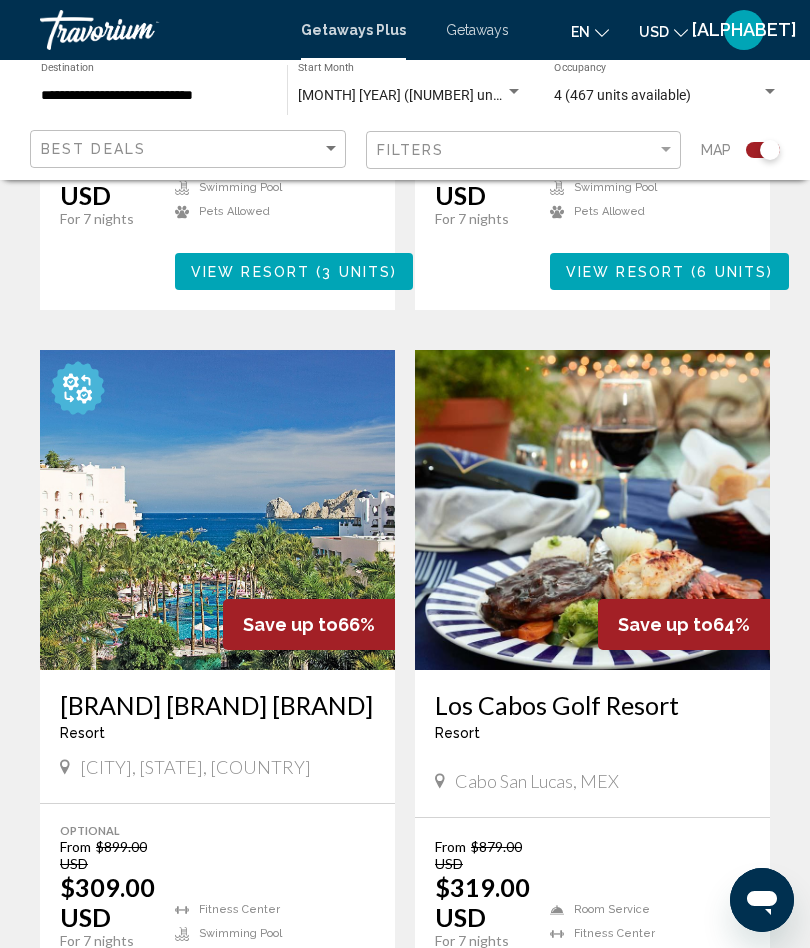 click at bounding box center [592, 510] 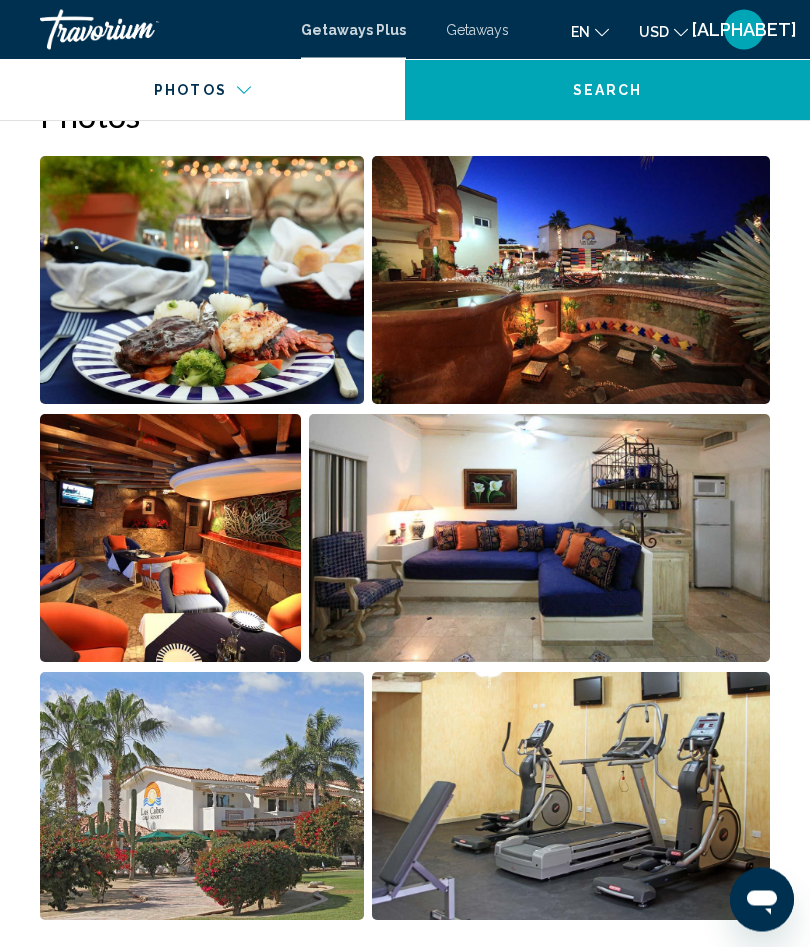 scroll, scrollTop: 1290, scrollLeft: 0, axis: vertical 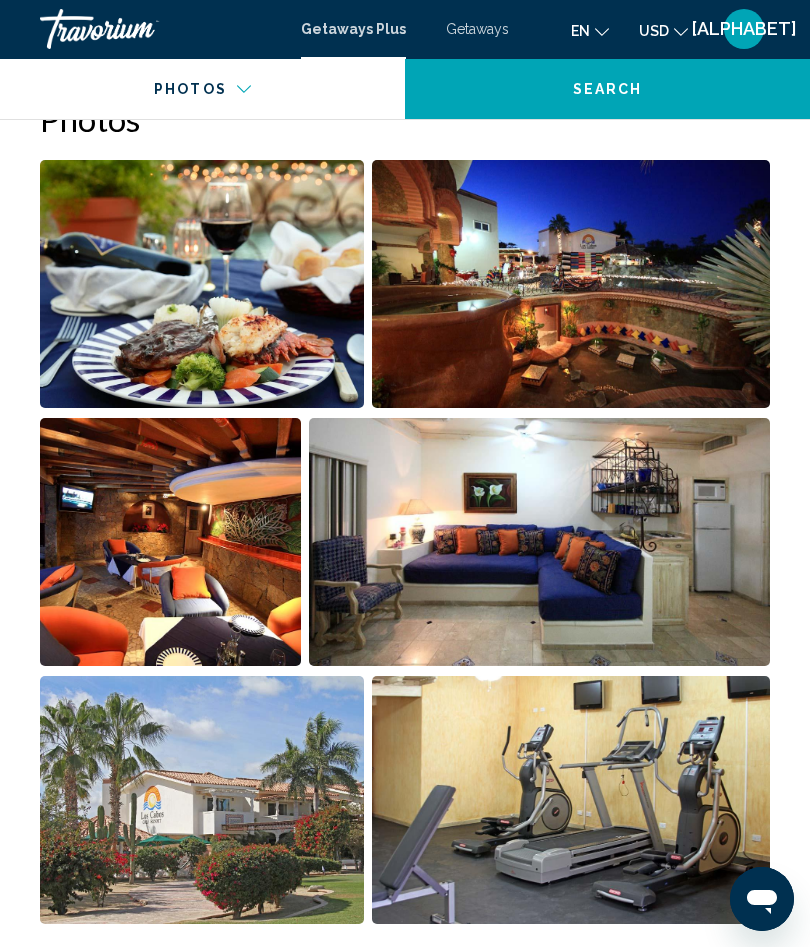 click at bounding box center [202, 285] 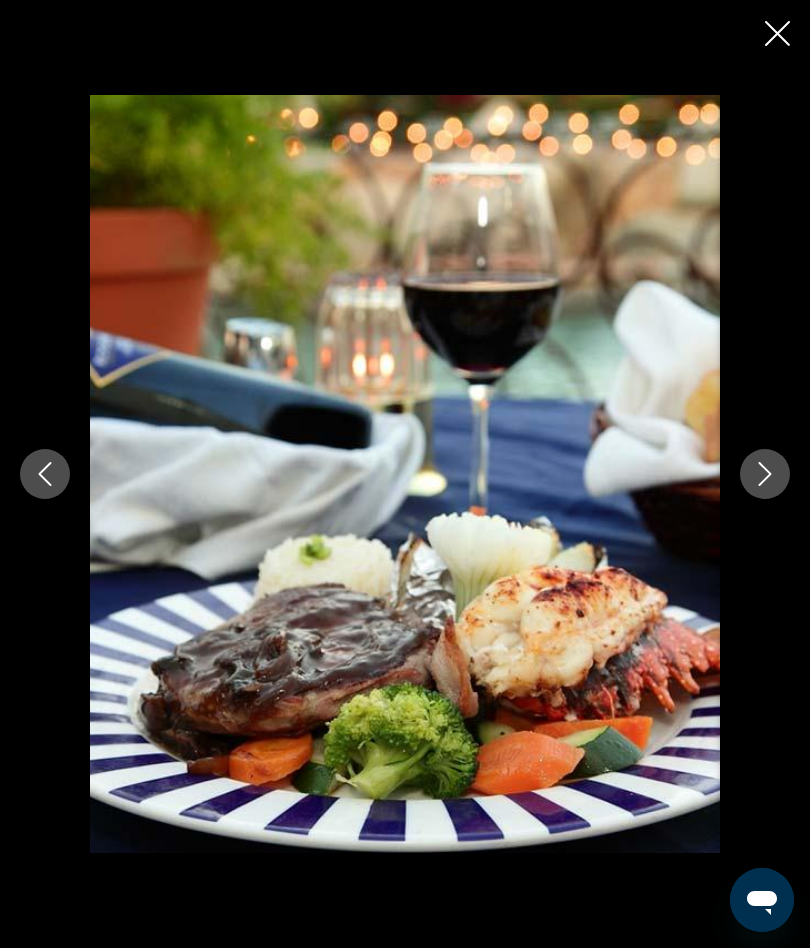 click at bounding box center (765, 474) 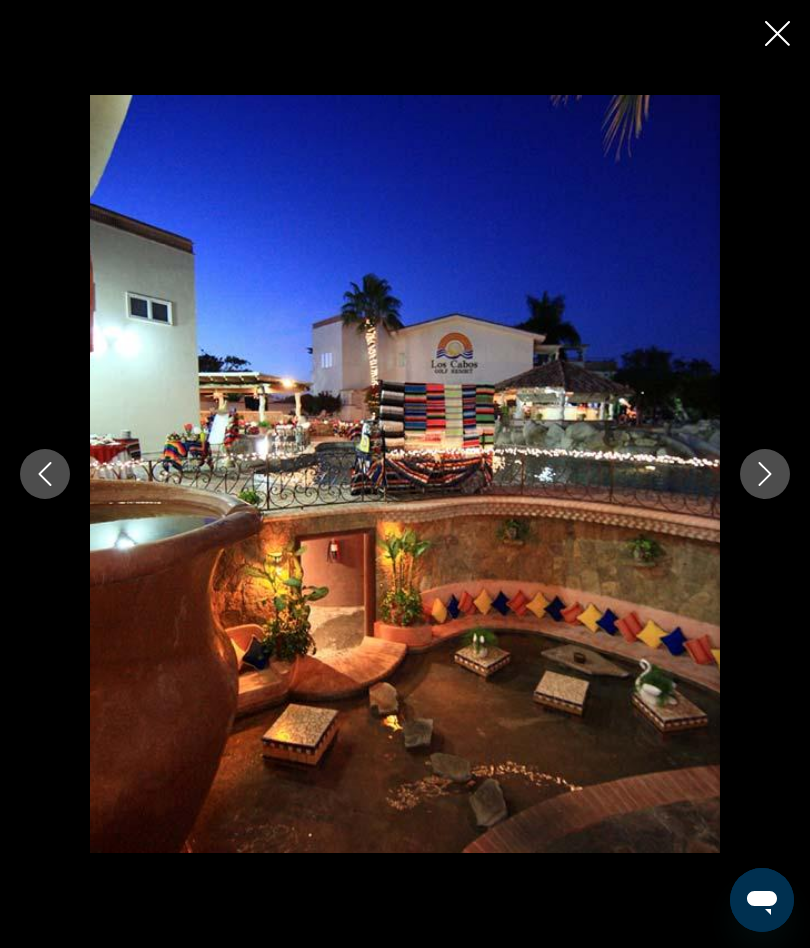 click at bounding box center (765, 474) 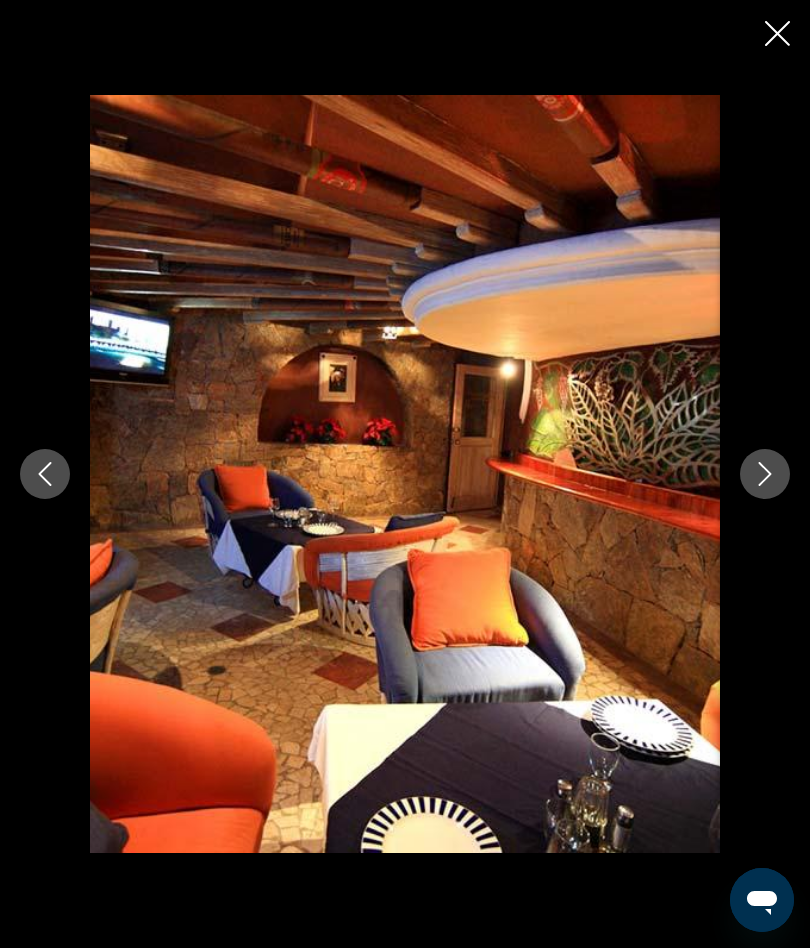 click at bounding box center [765, 474] 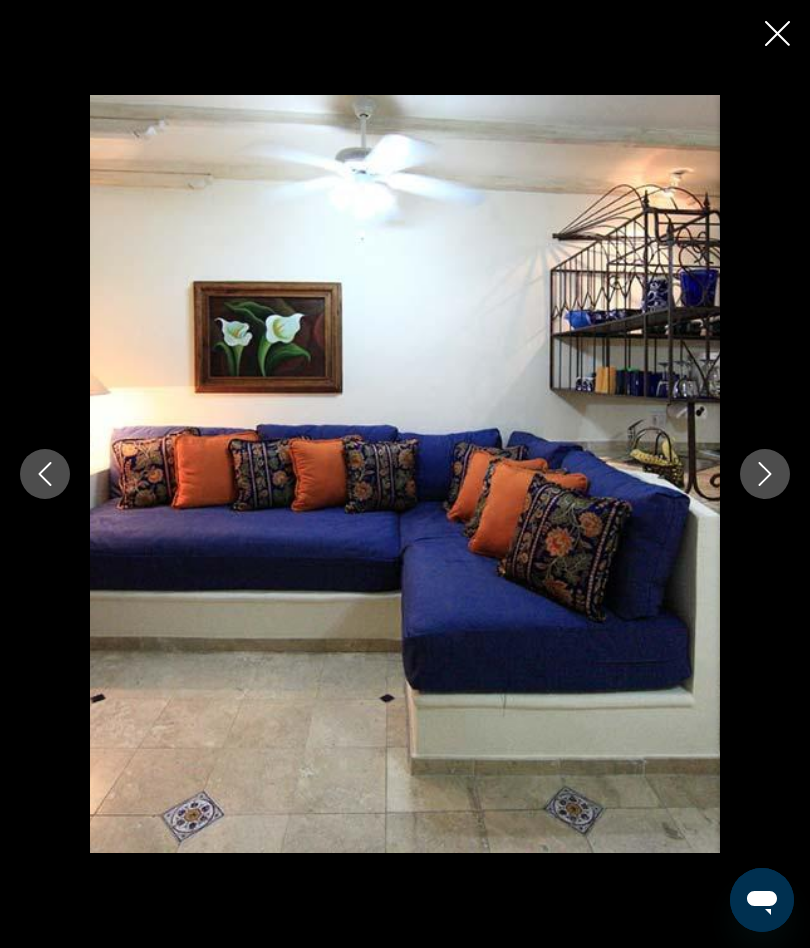 click at bounding box center (765, 474) 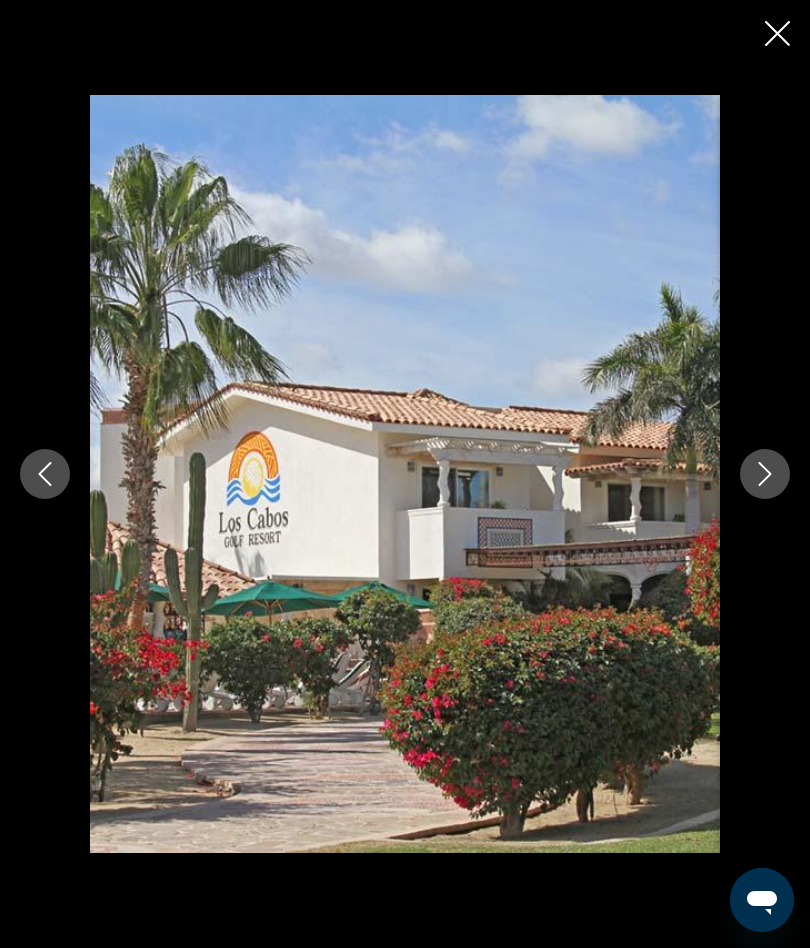 click at bounding box center (765, 474) 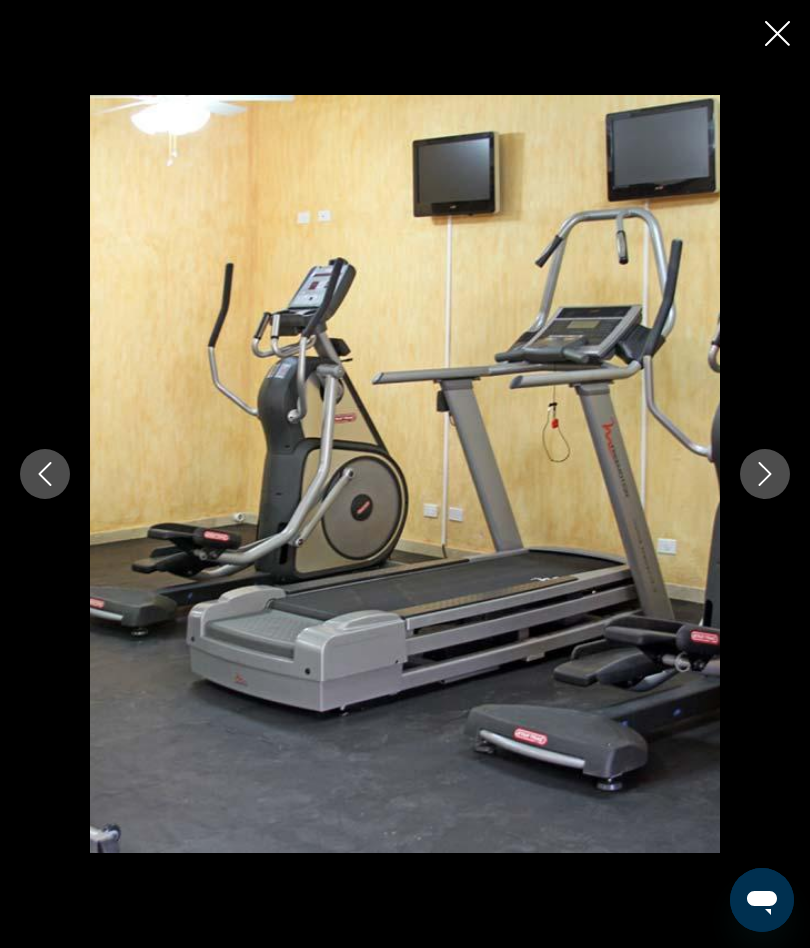 click at bounding box center (765, 474) 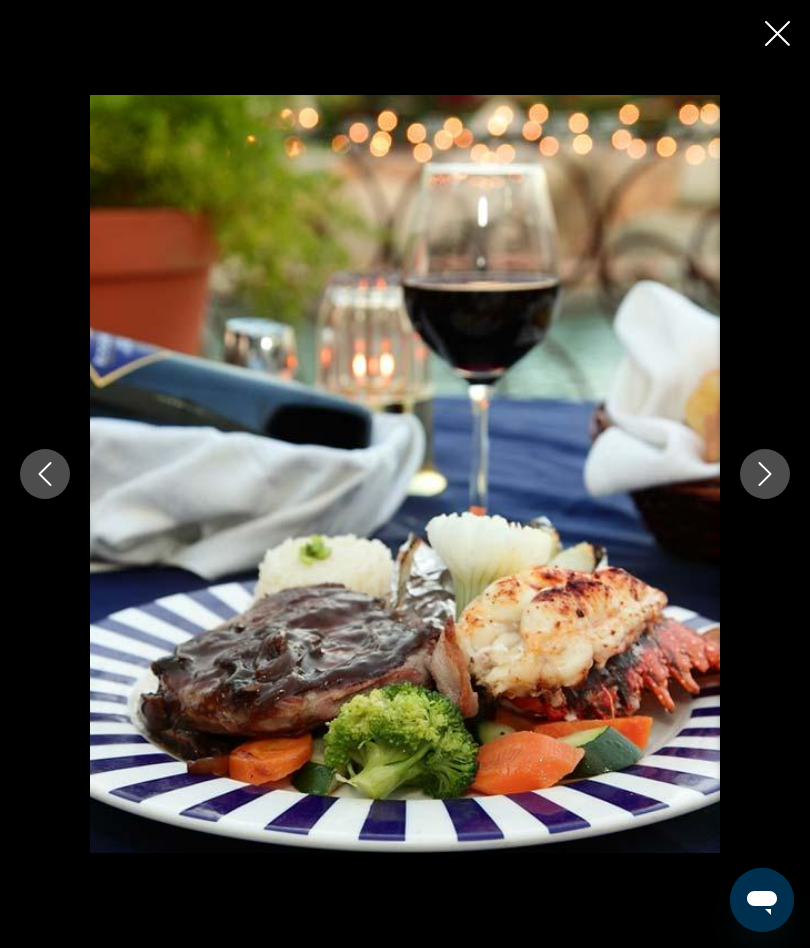 click at bounding box center [765, 474] 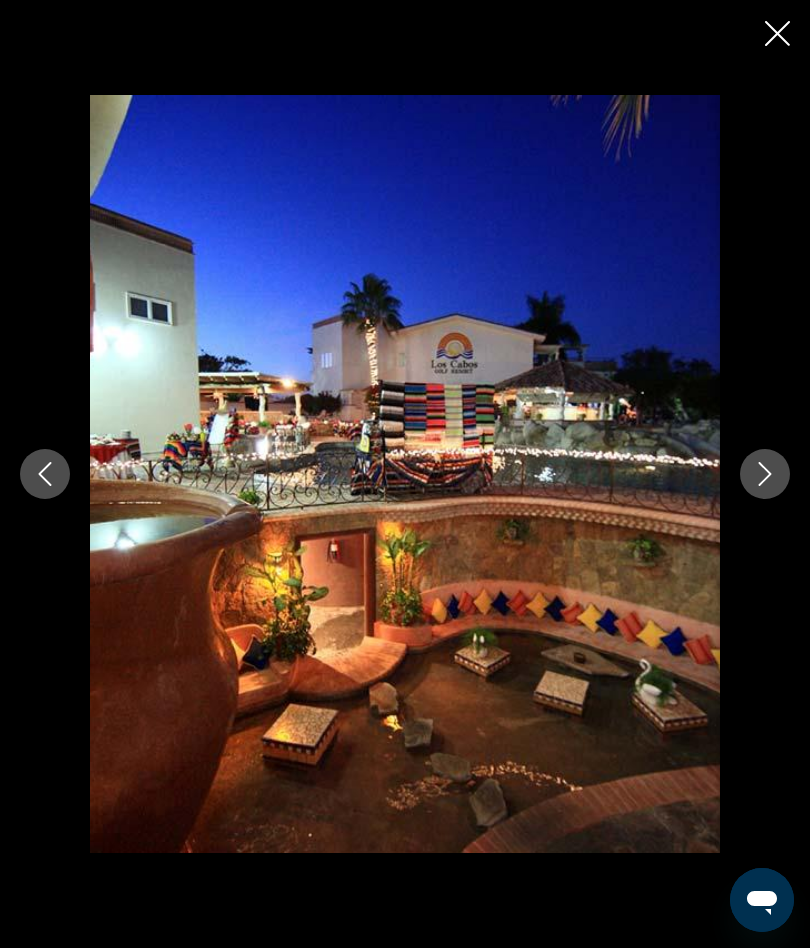 click at bounding box center [777, 33] 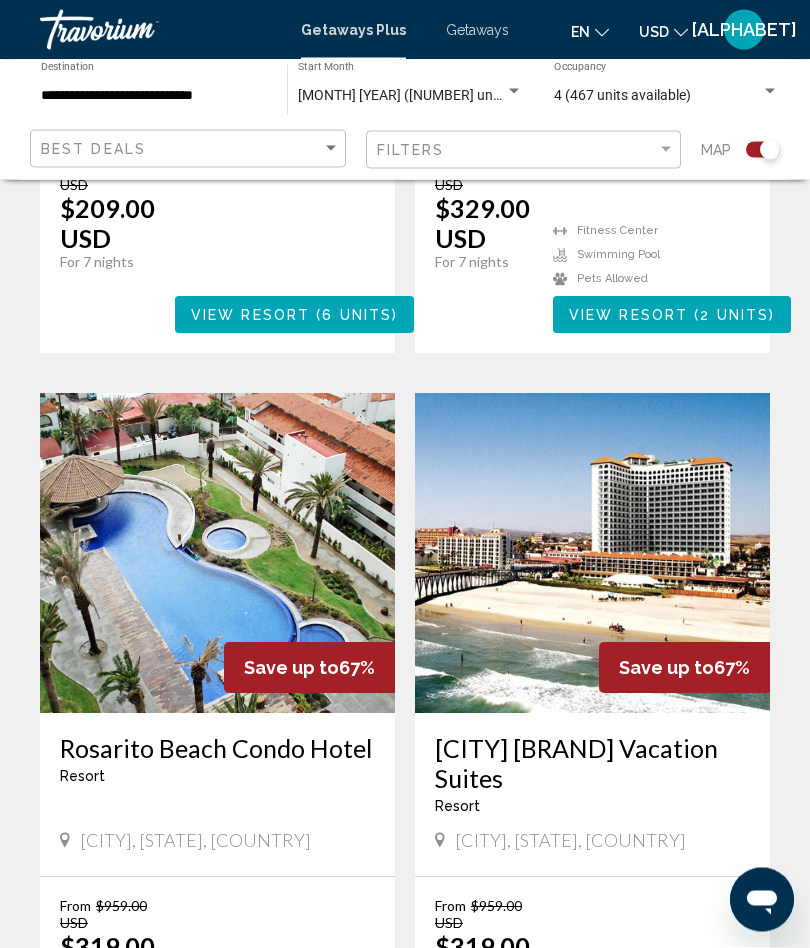 scroll, scrollTop: 1037, scrollLeft: 0, axis: vertical 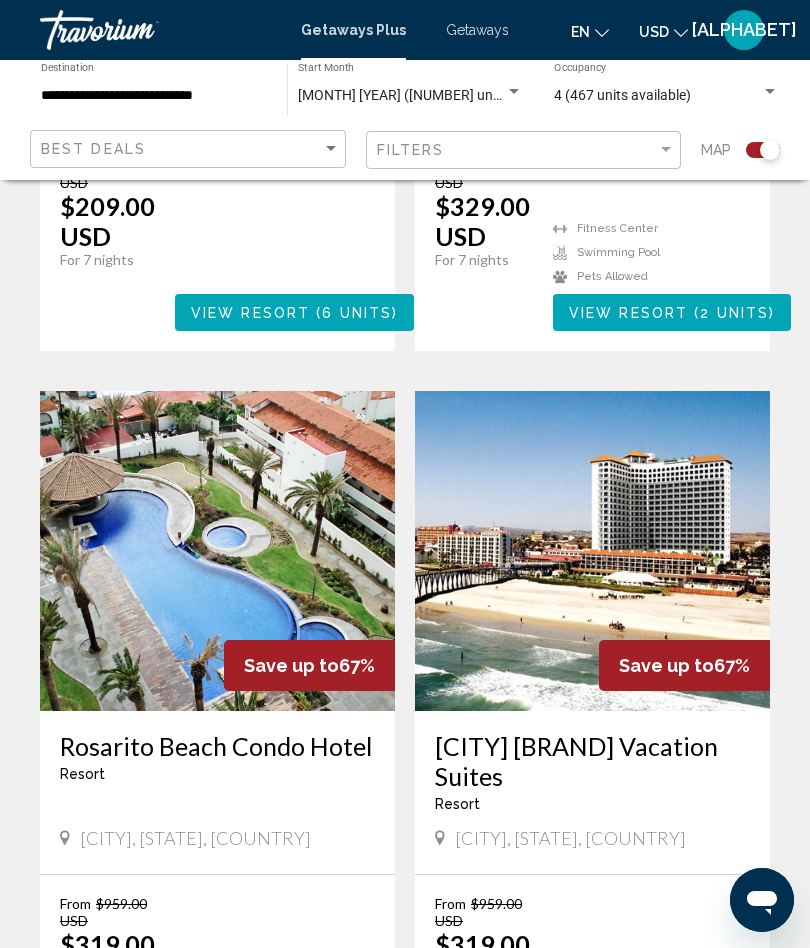 click at bounding box center (592, 551) 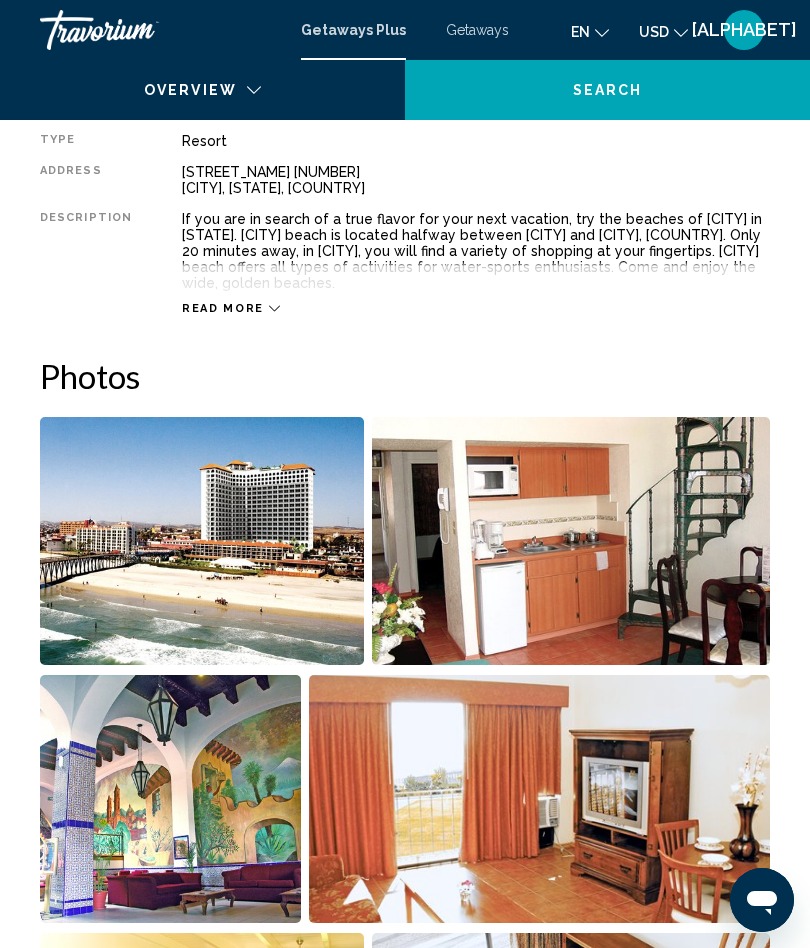 scroll, scrollTop: 0, scrollLeft: 0, axis: both 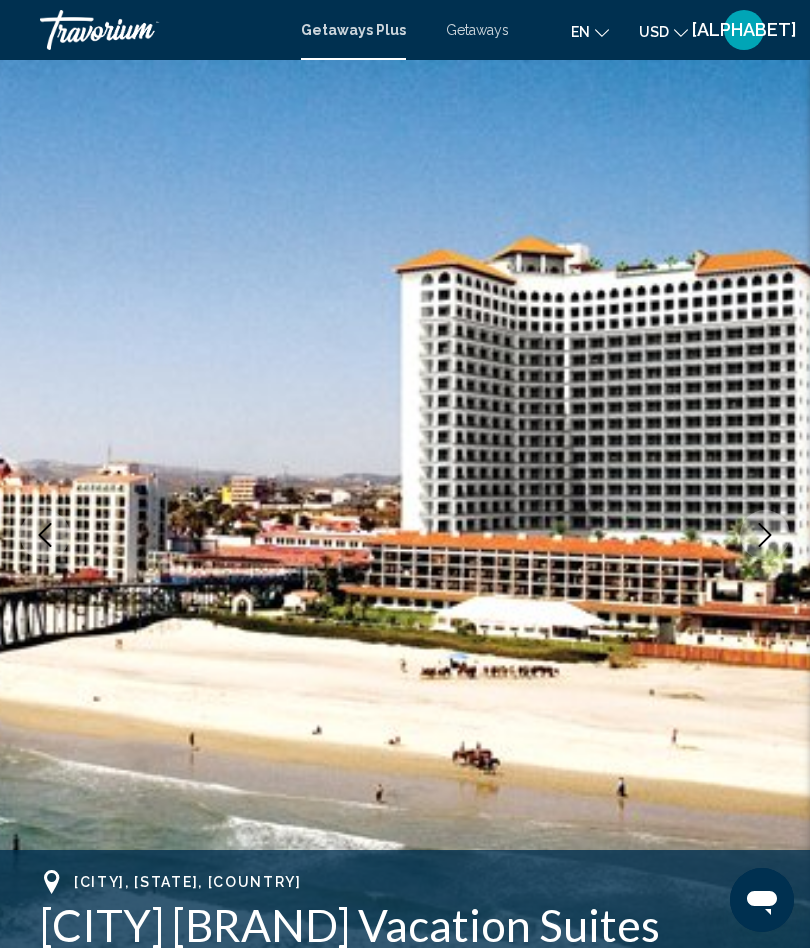 click at bounding box center (765, 535) 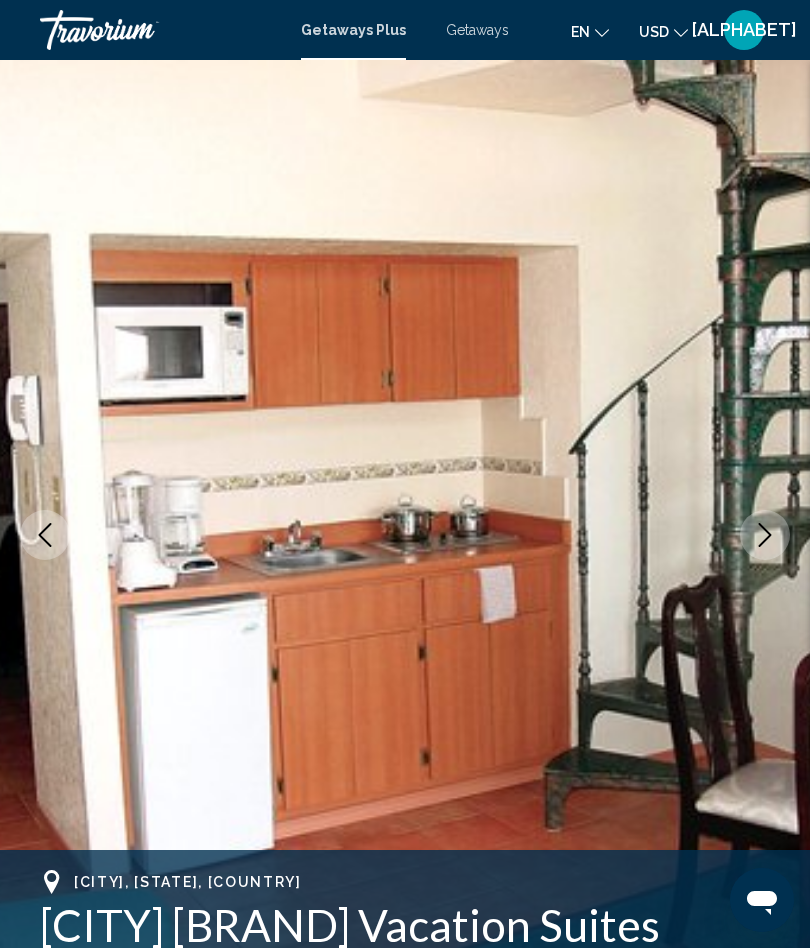 click at bounding box center [765, 535] 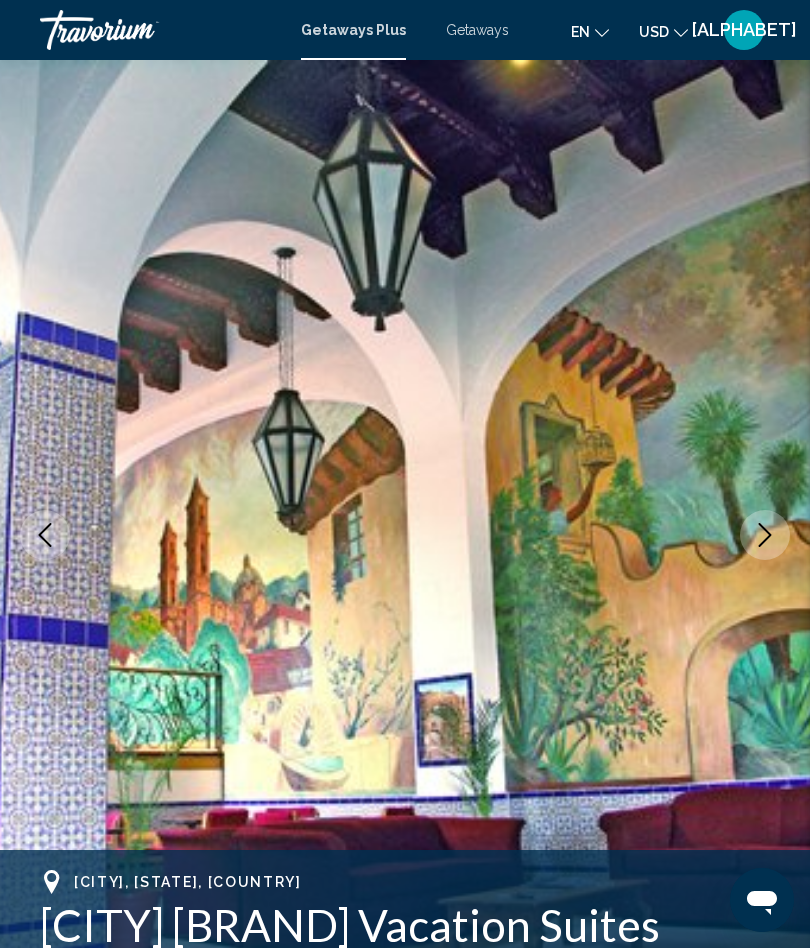 click at bounding box center [765, 535] 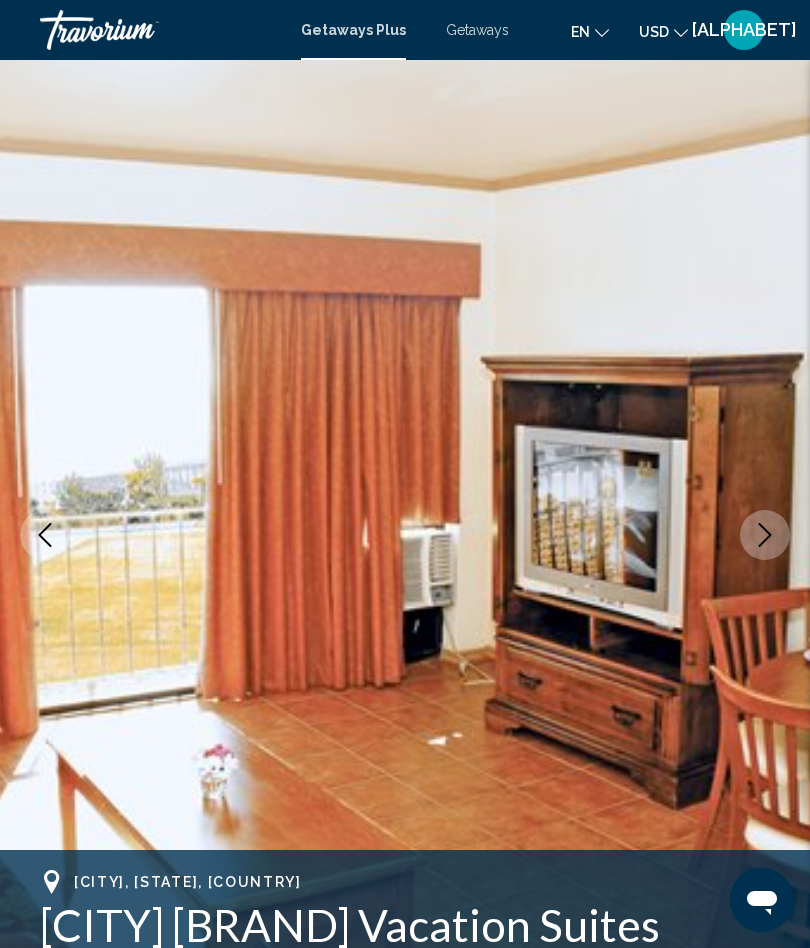 click at bounding box center [765, 535] 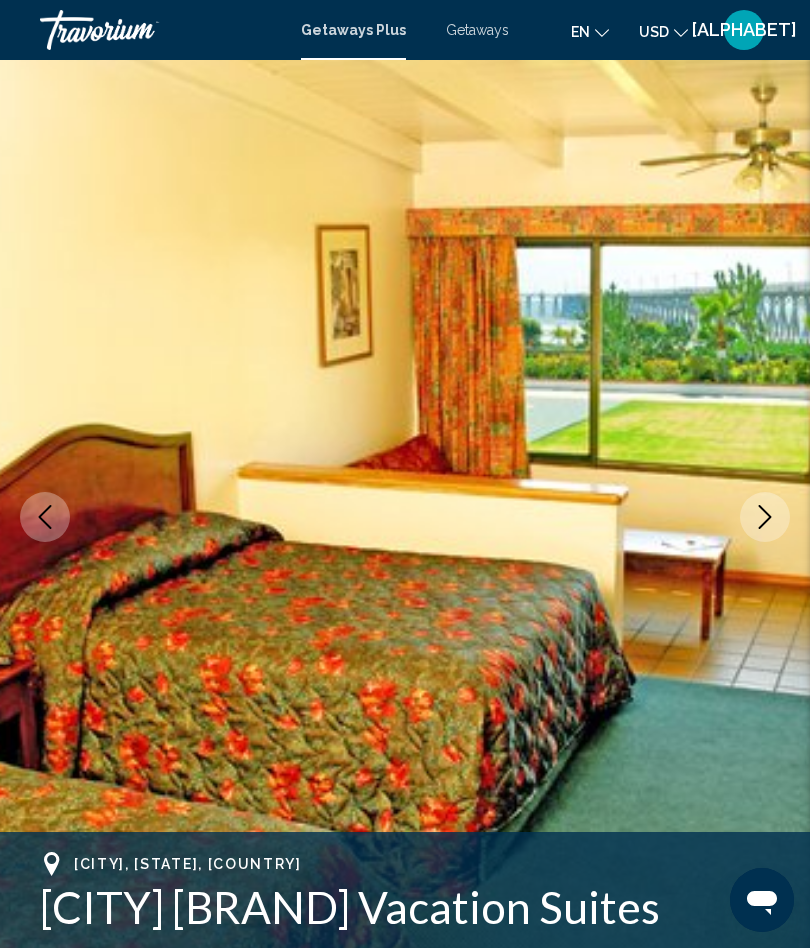 scroll, scrollTop: 0, scrollLeft: 0, axis: both 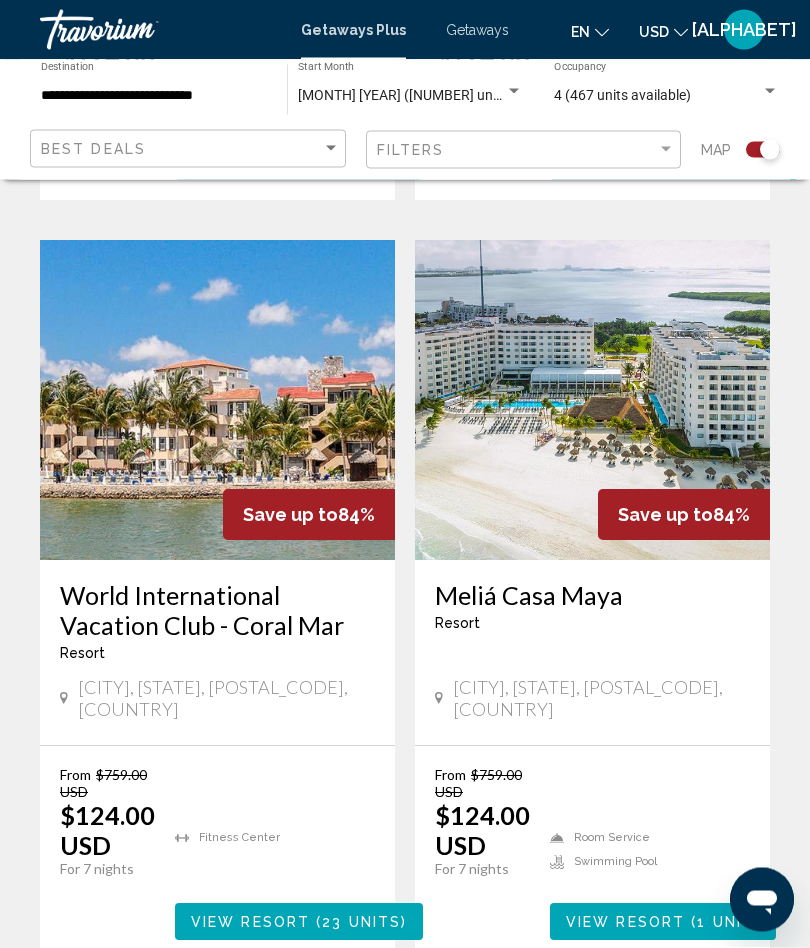 click at bounding box center (217, 401) 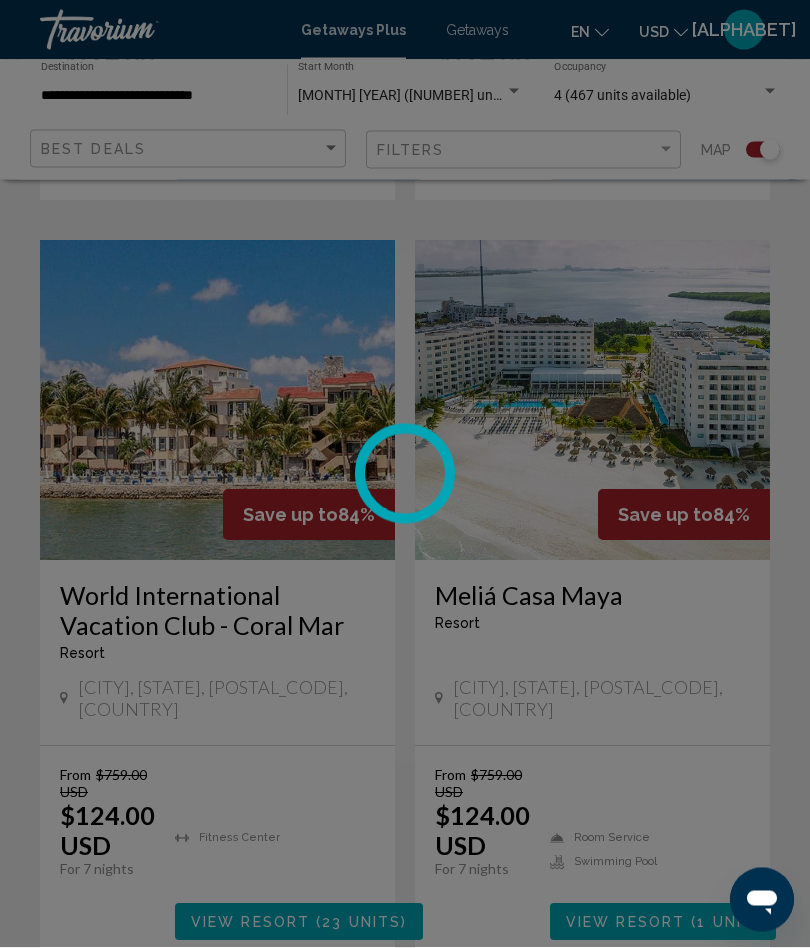 scroll, scrollTop: 1240, scrollLeft: 0, axis: vertical 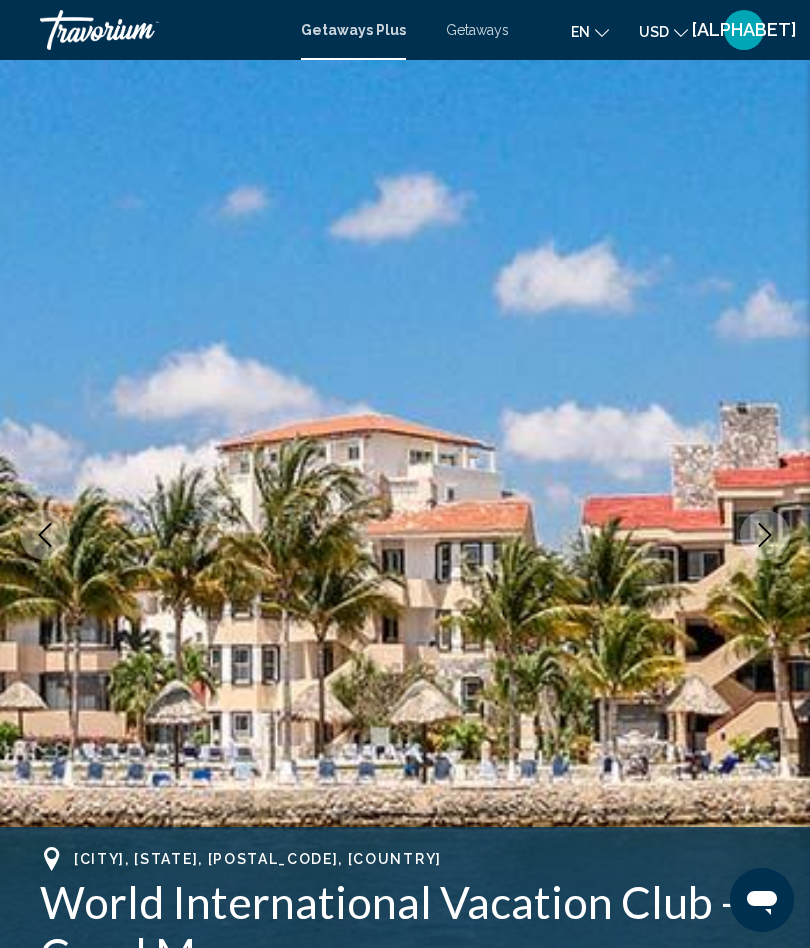 click at bounding box center (765, 535) 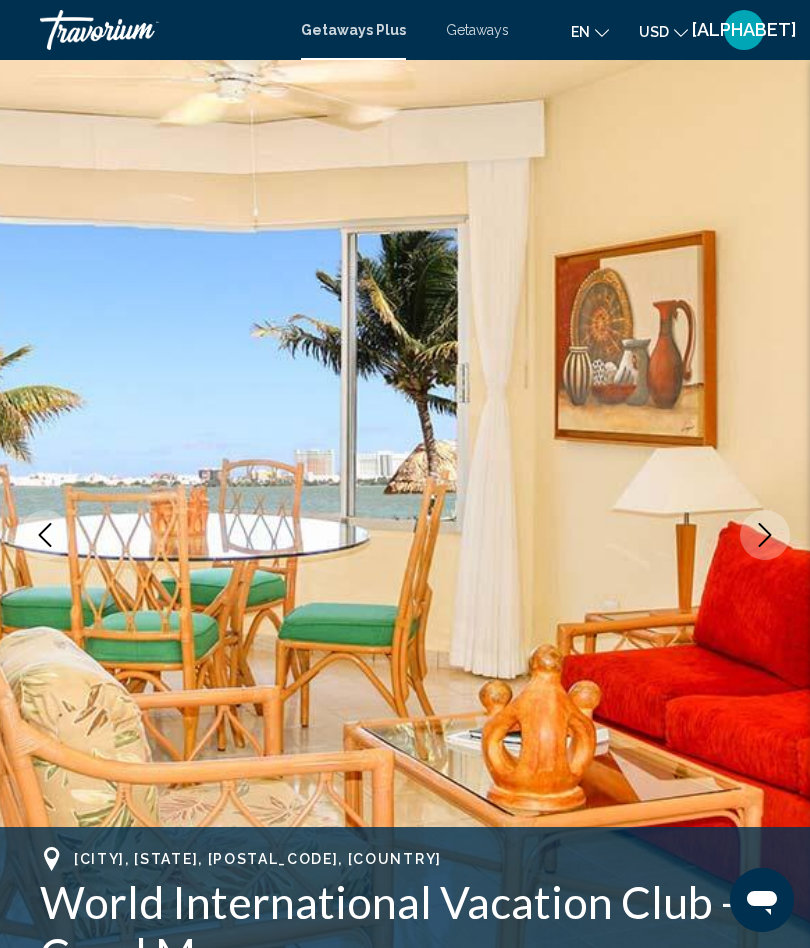 click at bounding box center (765, 535) 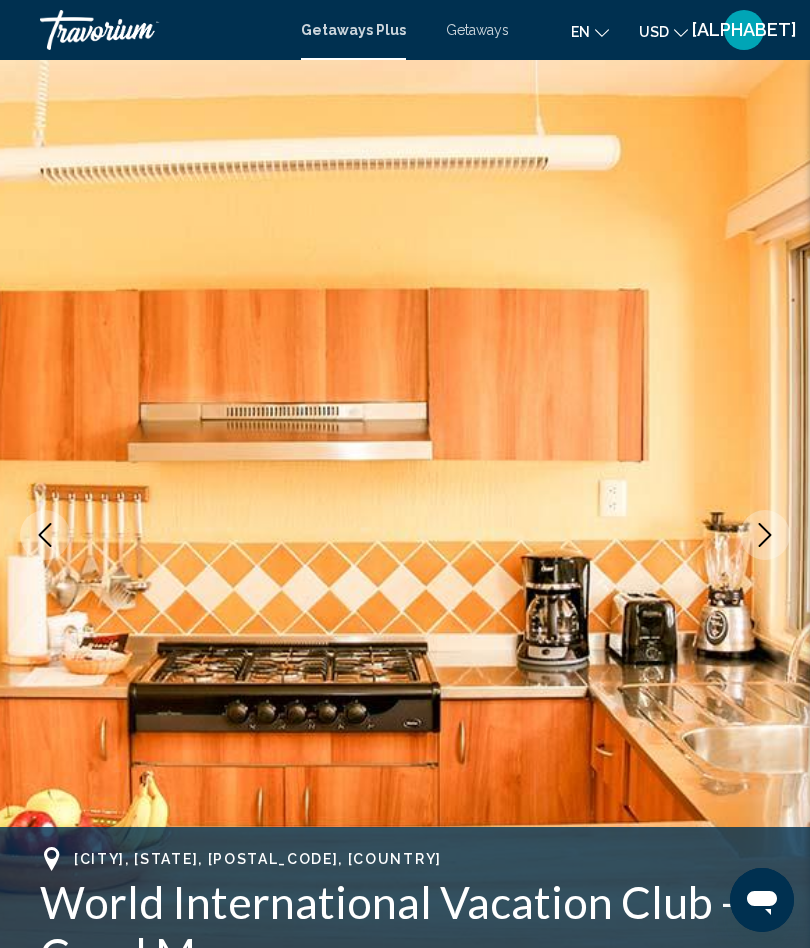 click at bounding box center [765, 535] 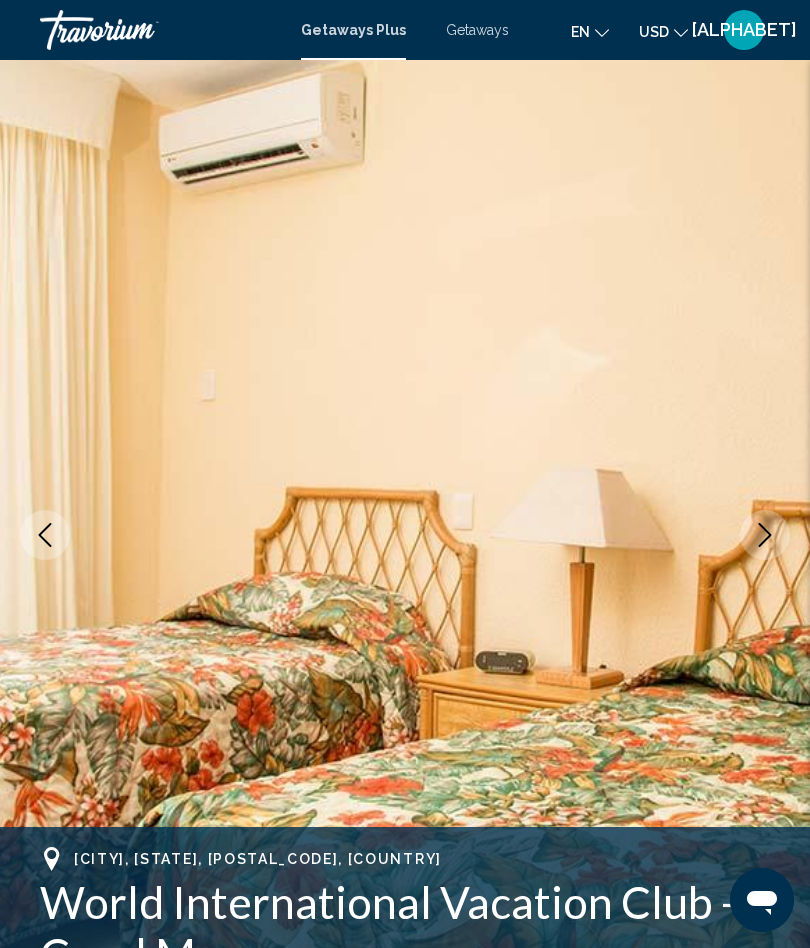 click at bounding box center [765, 535] 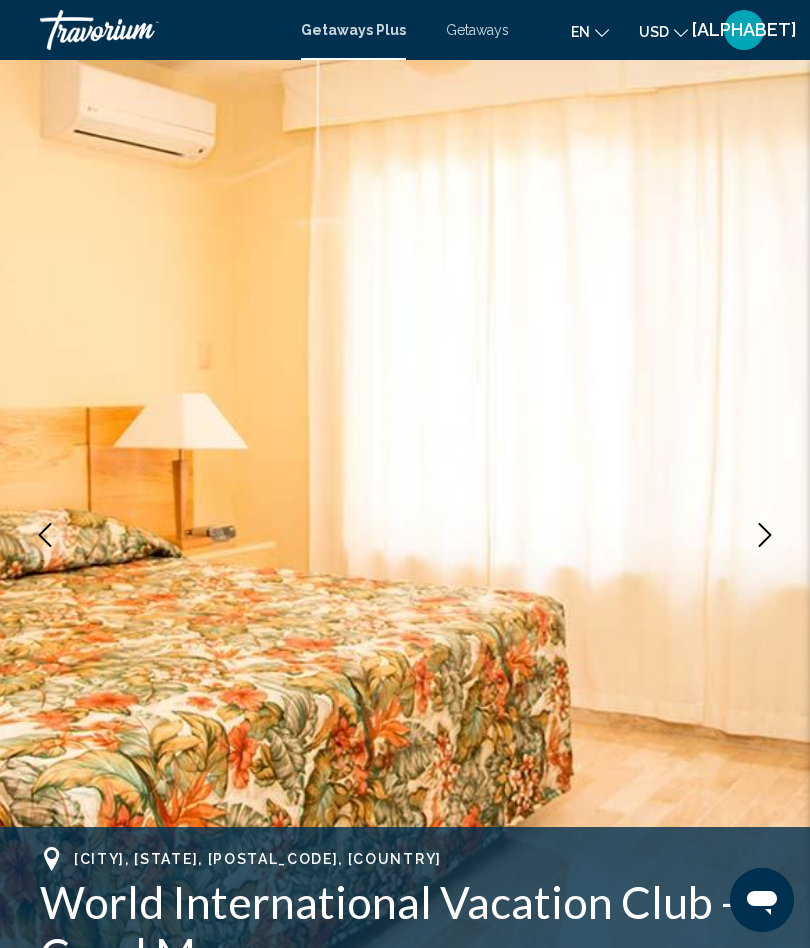 click at bounding box center [765, 535] 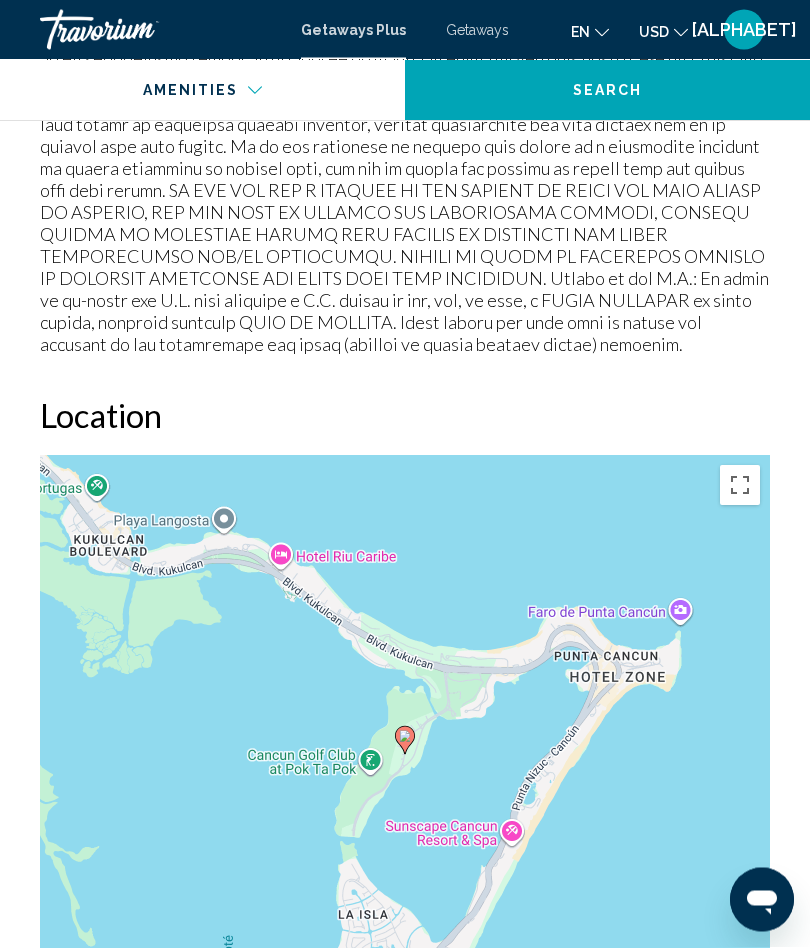 scroll, scrollTop: 2855, scrollLeft: 0, axis: vertical 